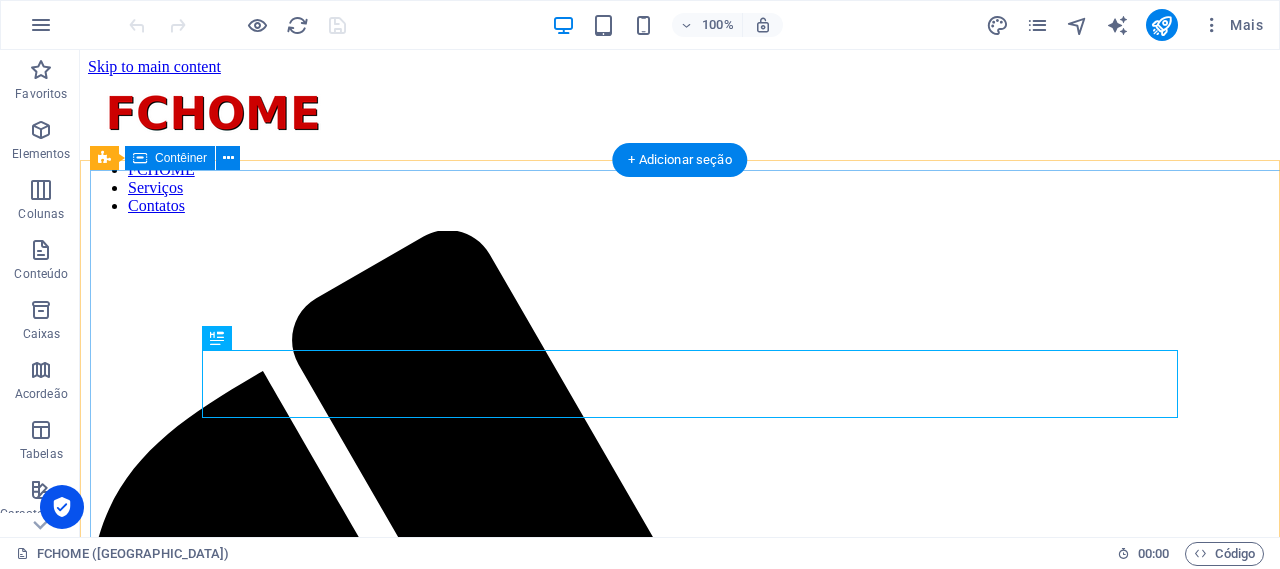scroll, scrollTop: 0, scrollLeft: 0, axis: both 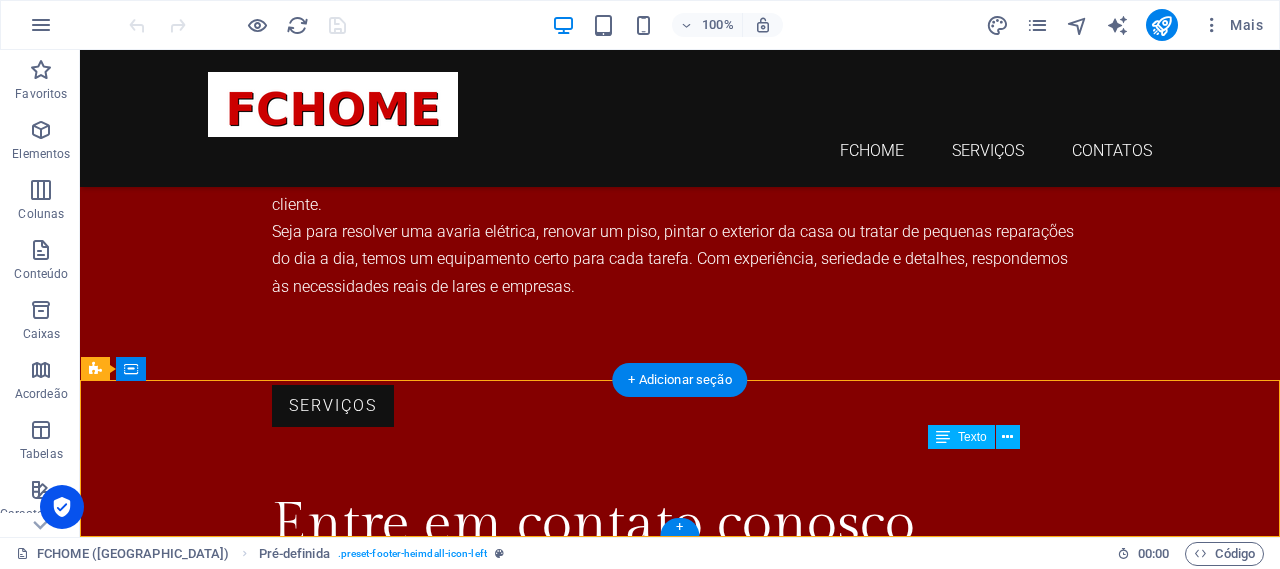 drag, startPoint x: 1097, startPoint y: 464, endPoint x: 1078, endPoint y: 462, distance: 19.104973 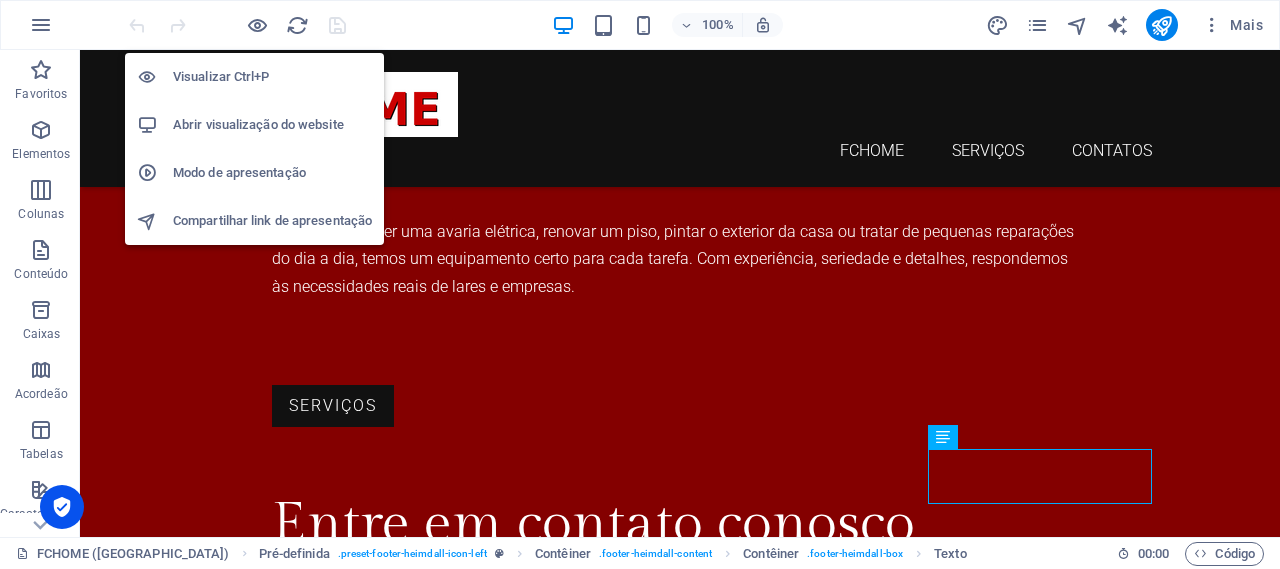 click on "Visualizar Ctrl+P" at bounding box center [272, 77] 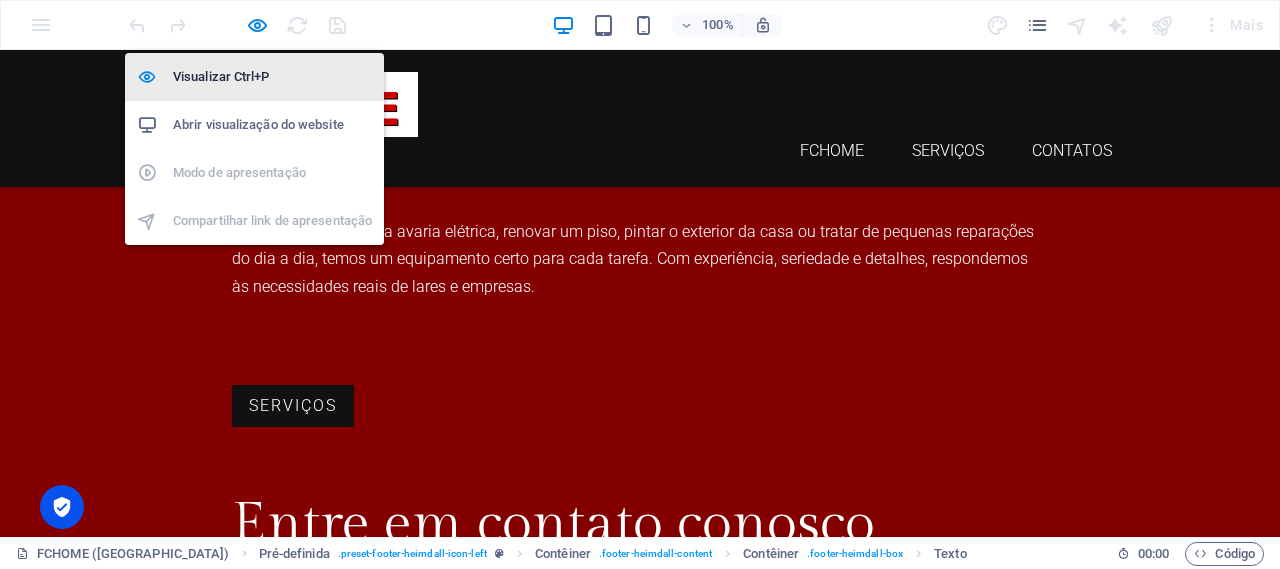 scroll, scrollTop: 1737, scrollLeft: 0, axis: vertical 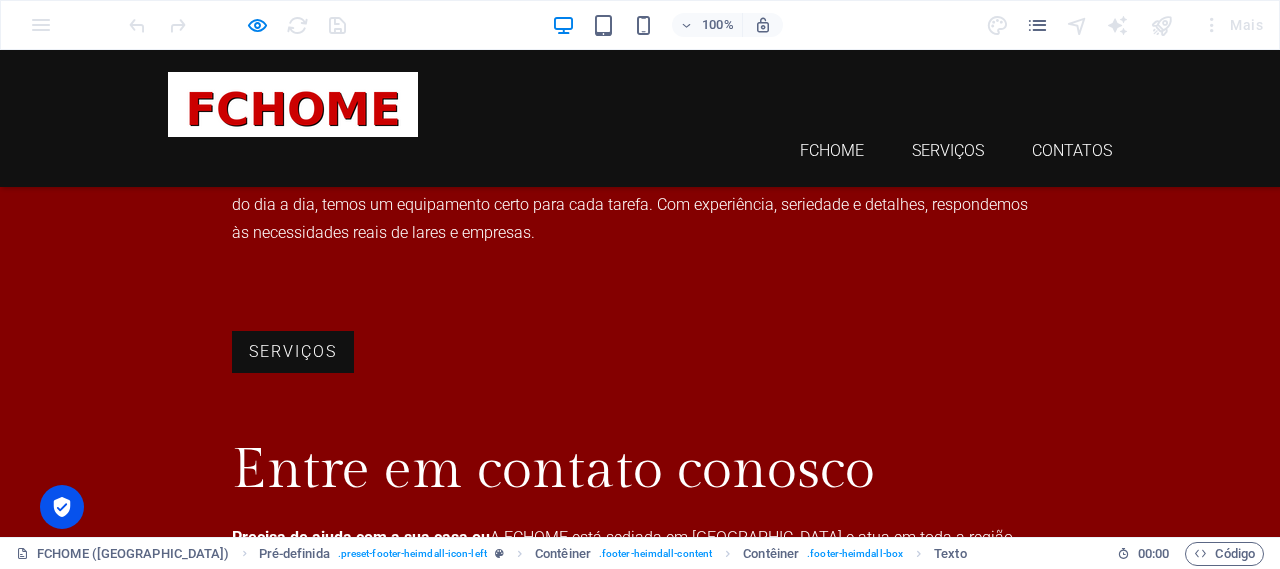 drag, startPoint x: 1053, startPoint y: 463, endPoint x: 886, endPoint y: 469, distance: 167.10774 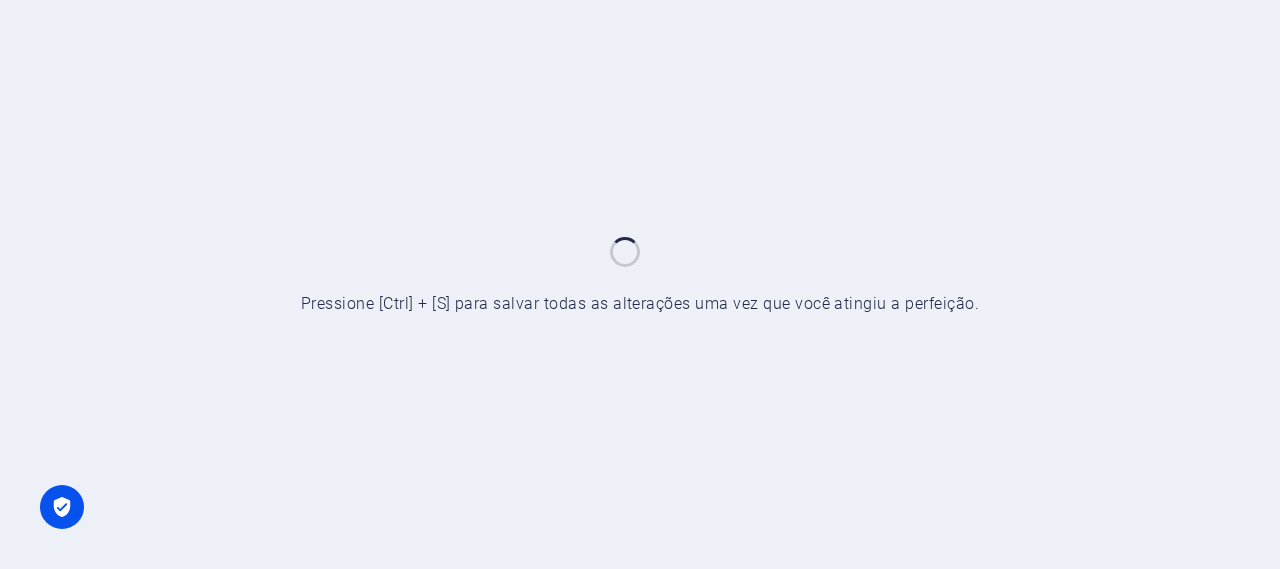 scroll, scrollTop: 0, scrollLeft: 0, axis: both 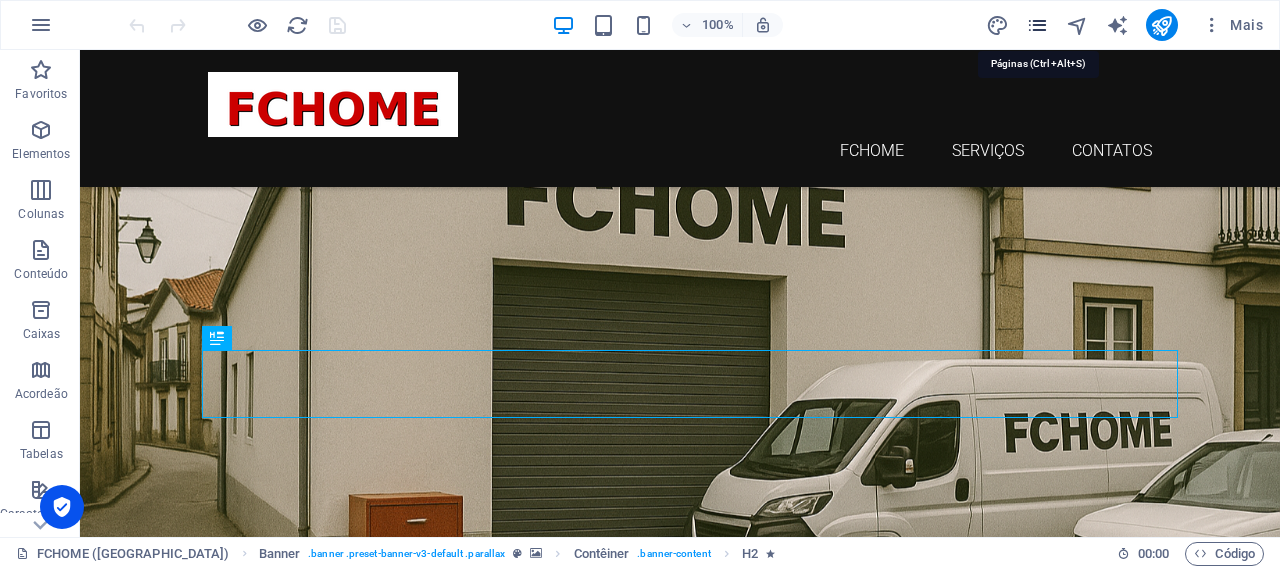 click at bounding box center [1037, 25] 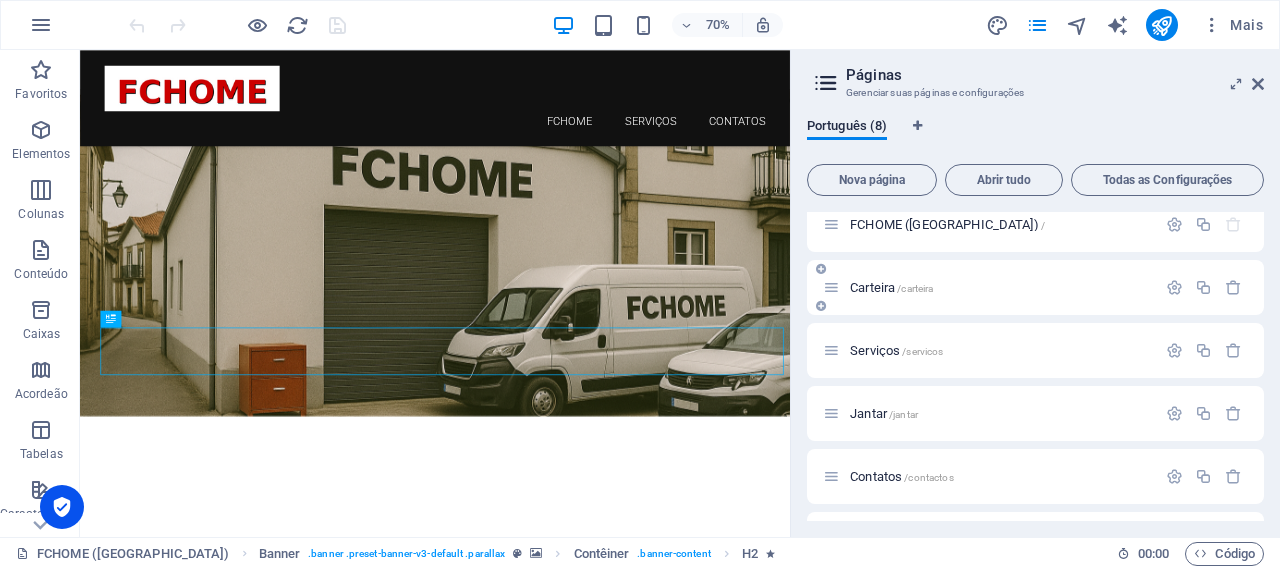 scroll, scrollTop: 90, scrollLeft: 0, axis: vertical 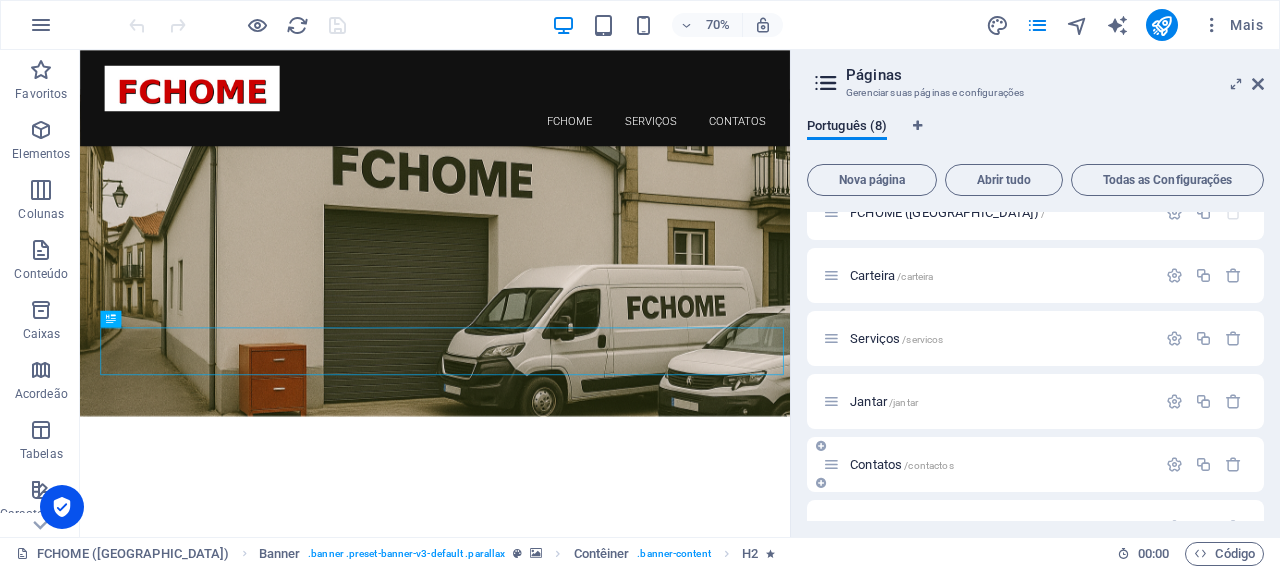 click on "Contatos /contactos" at bounding box center [902, 464] 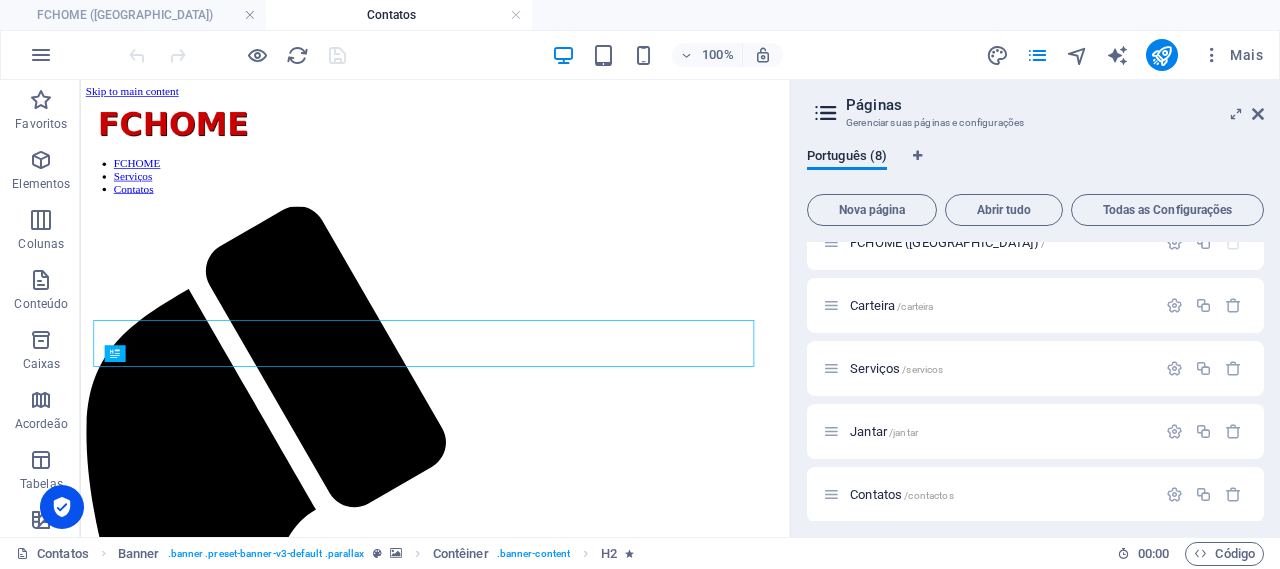 scroll, scrollTop: 0, scrollLeft: 0, axis: both 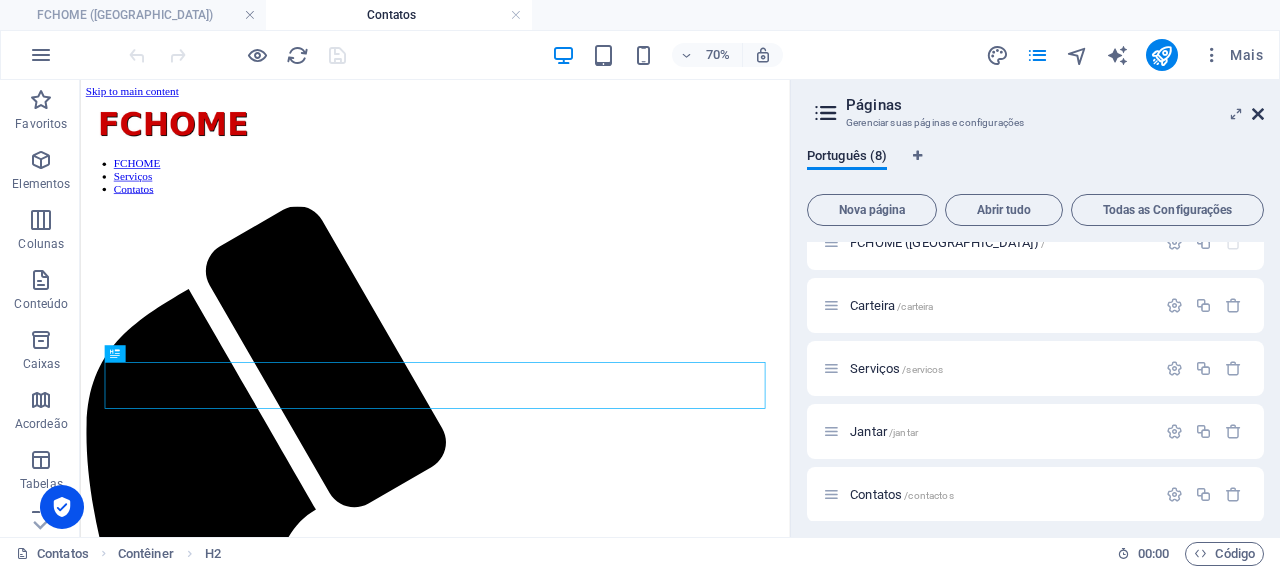 click at bounding box center [1258, 114] 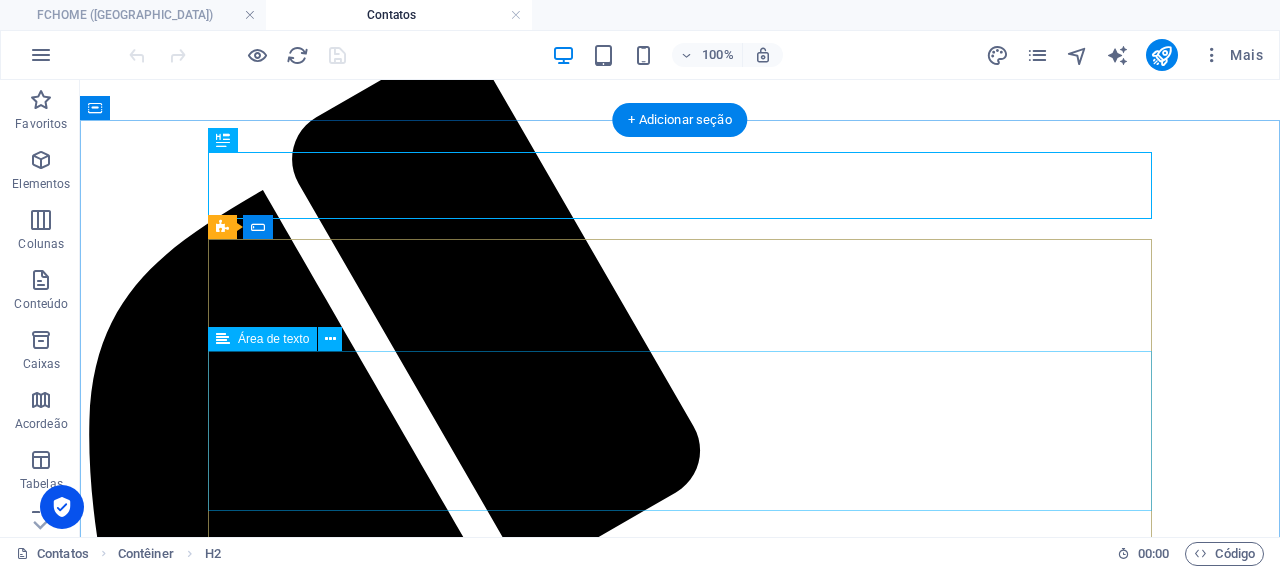 scroll, scrollTop: 342, scrollLeft: 0, axis: vertical 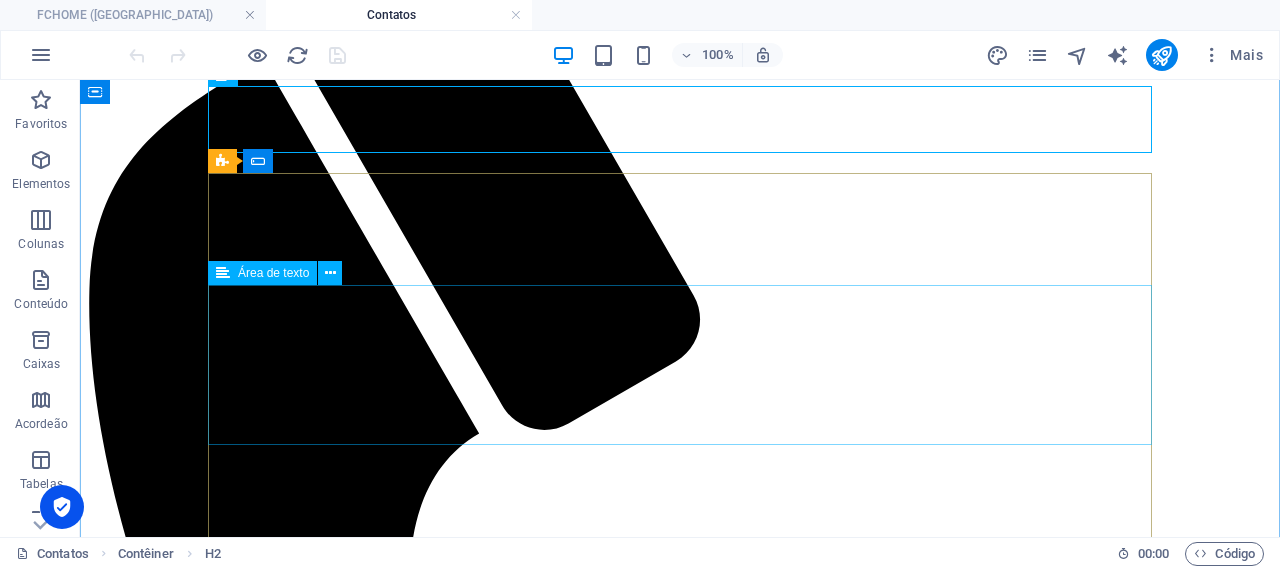 click 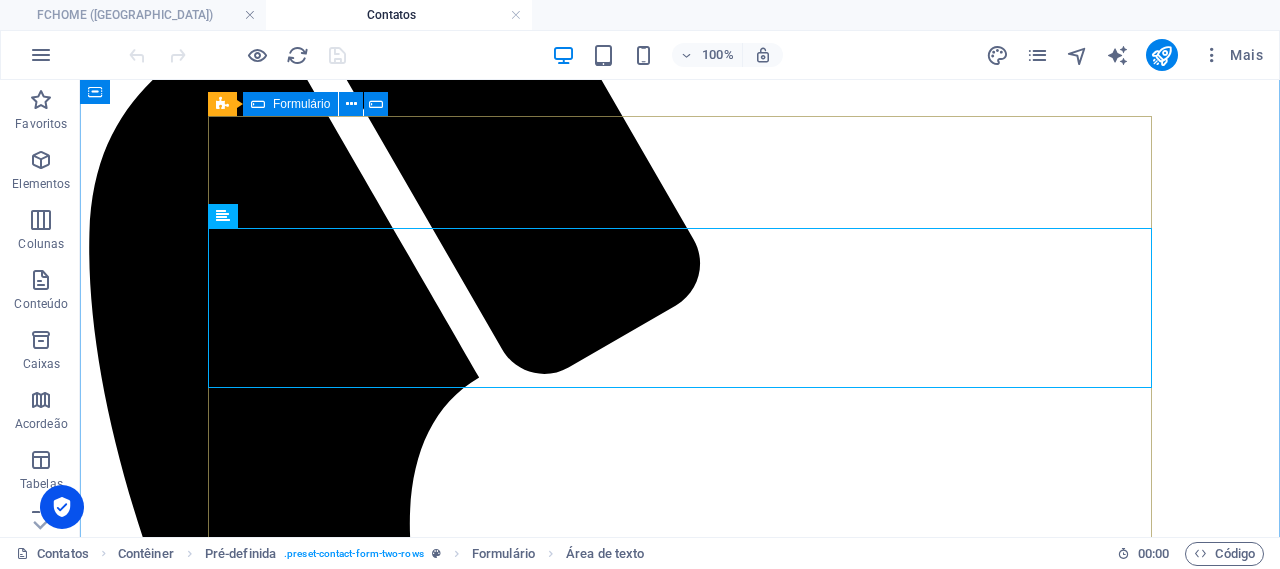 scroll, scrollTop: 400, scrollLeft: 0, axis: vertical 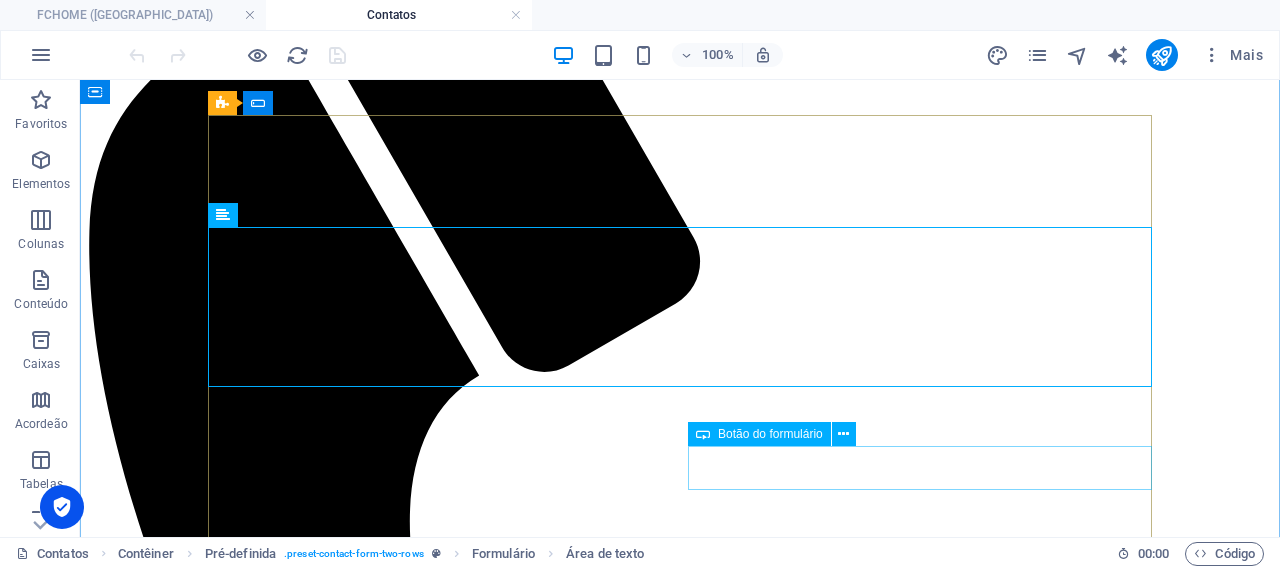 click on "ENVIAR" 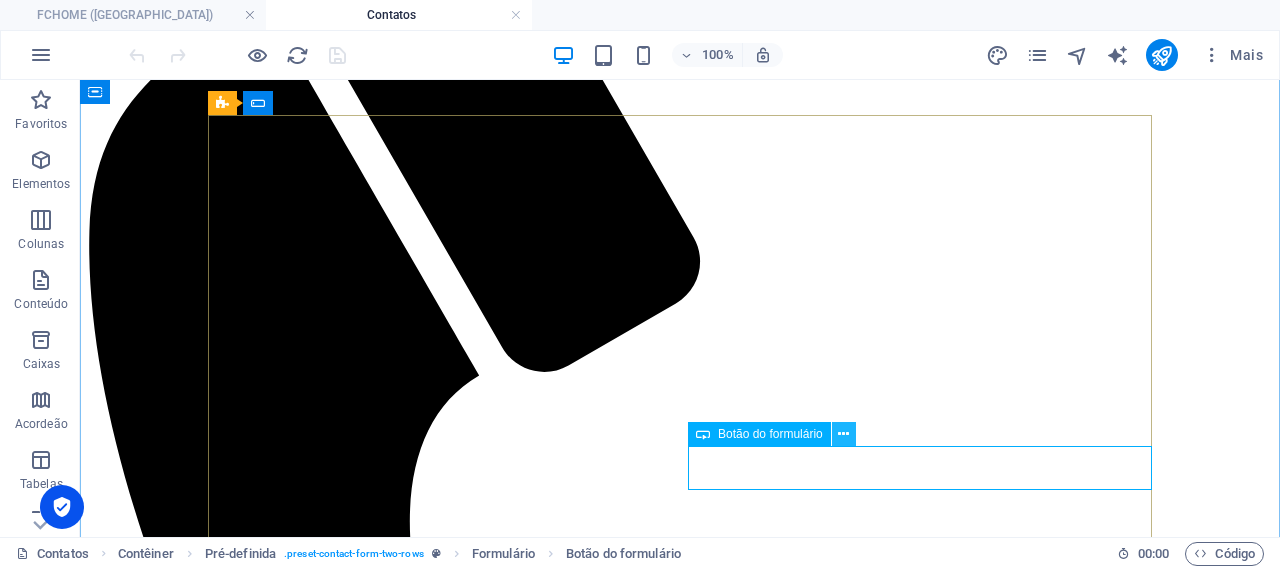 click at bounding box center [844, 434] 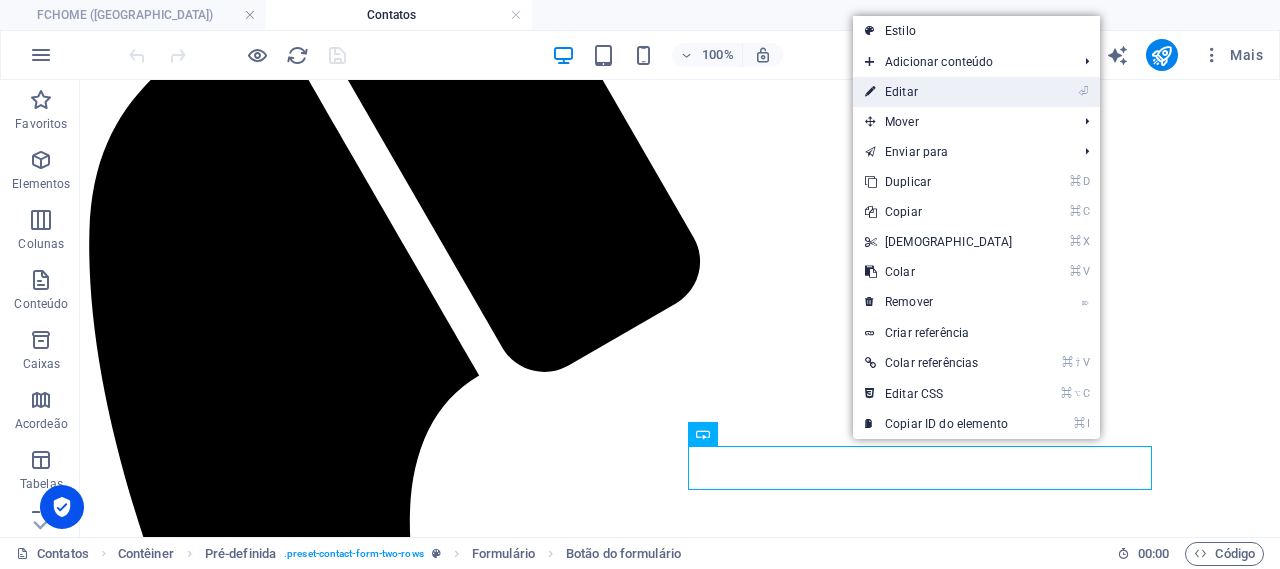 click on "⏎  Editar" at bounding box center (939, 92) 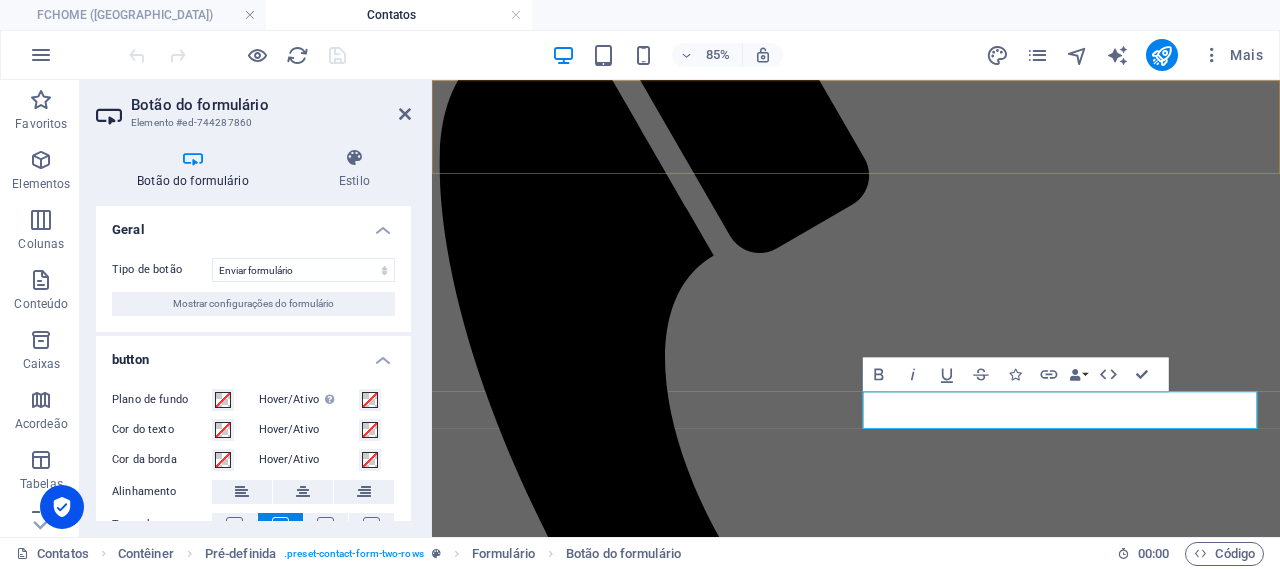 scroll, scrollTop: 409, scrollLeft: 0, axis: vertical 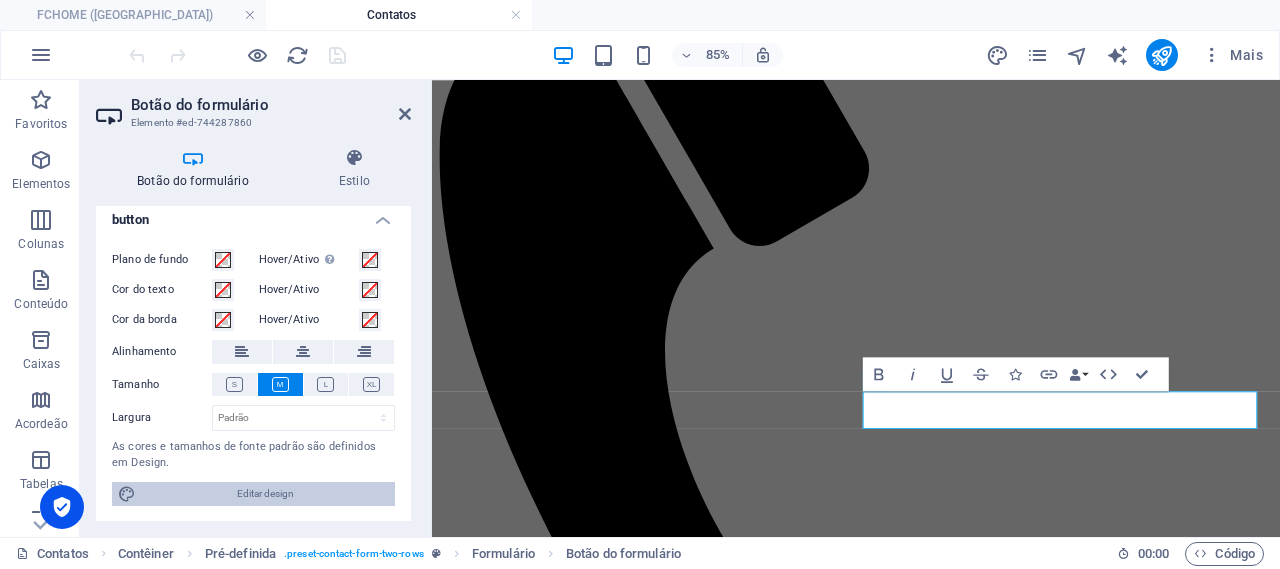 click on "Editar design" at bounding box center [265, 494] 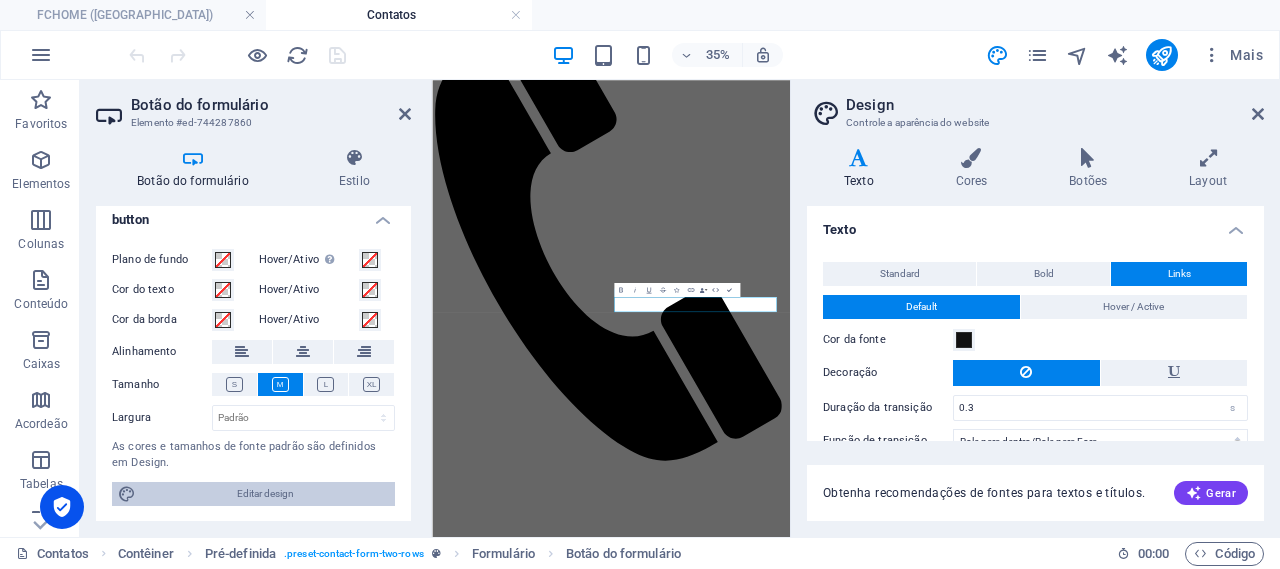 scroll, scrollTop: 464, scrollLeft: 0, axis: vertical 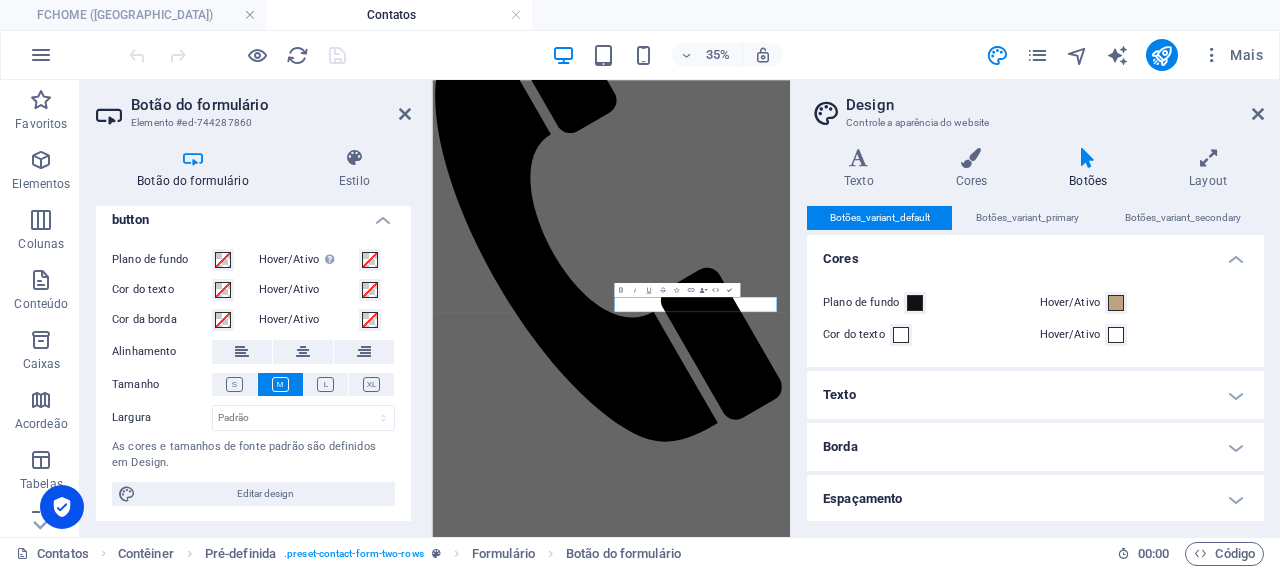 click on "Design Controle a aparência do website Variantes  Texto  Cores  Botões  Layout Texto Standard Bold Links Cor da fonte Fonte Roboto Tamanho da fonte 1 rem px Altura da linha 1.7 Espessura da fonte Para exibir a espessura da fonte corretamente, pode ser necessário ativá-la.  Gerenciar fontes Fina, 100 Extra leve, 200 Leve, 300 Regular, 400 Média, 500 Semi negrito, 600 Negrito, 700 Extra negrito, 800 Preto, 900 Espaçamento entre letras 0 rem px Estilo de fonte Transformação de texto Tt TT tt Alinhamento de texto Espessura da fonte Para exibir a espessura da fonte corretamente, pode ser necessário ativá-la.  Gerenciar fontes Fina, 100 Extra leve, 200 Leve, 300 Regular, 400 Média, 500 Semi negrito, 600 Negrito, 700 Extra negrito, 800 Preto, 900 Default Hover / Active Cor da fonte Cor da fonte Decoração Decoração Duração da transição 0.3 s Função de transição Rolar Role para Dentro Role para Fora Role para dentro/Role para Fora Linear Títulos Todos H1 / Texto do Logotipo H2 H3 H4 H5 H6 Fonte" at bounding box center (1035, 308) 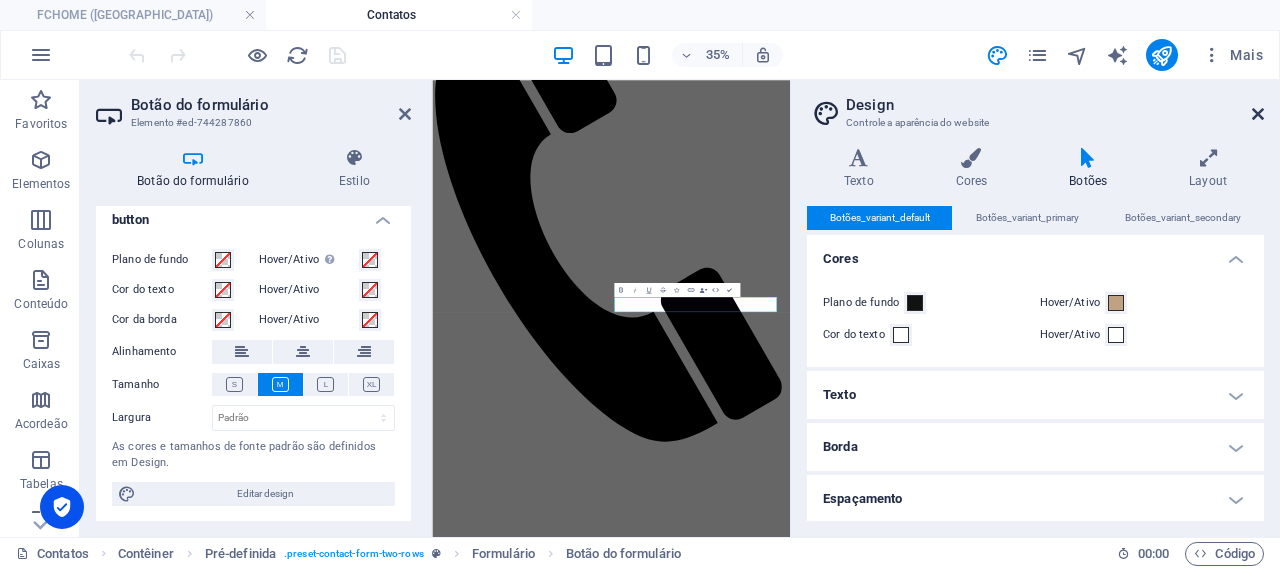 click at bounding box center [1258, 114] 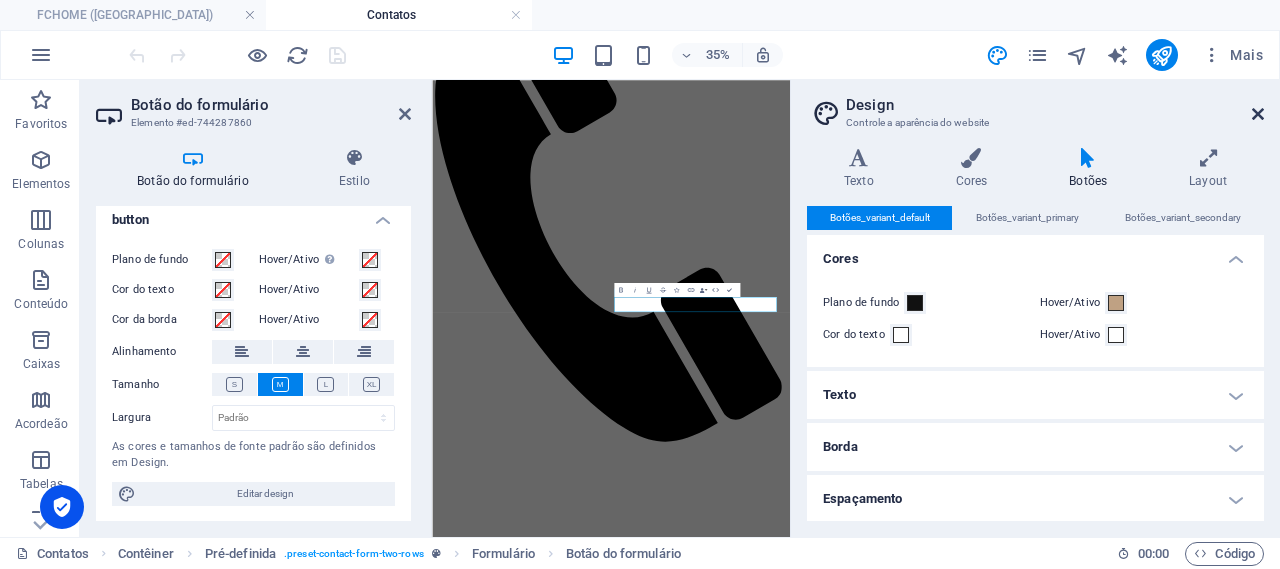 scroll, scrollTop: 409, scrollLeft: 0, axis: vertical 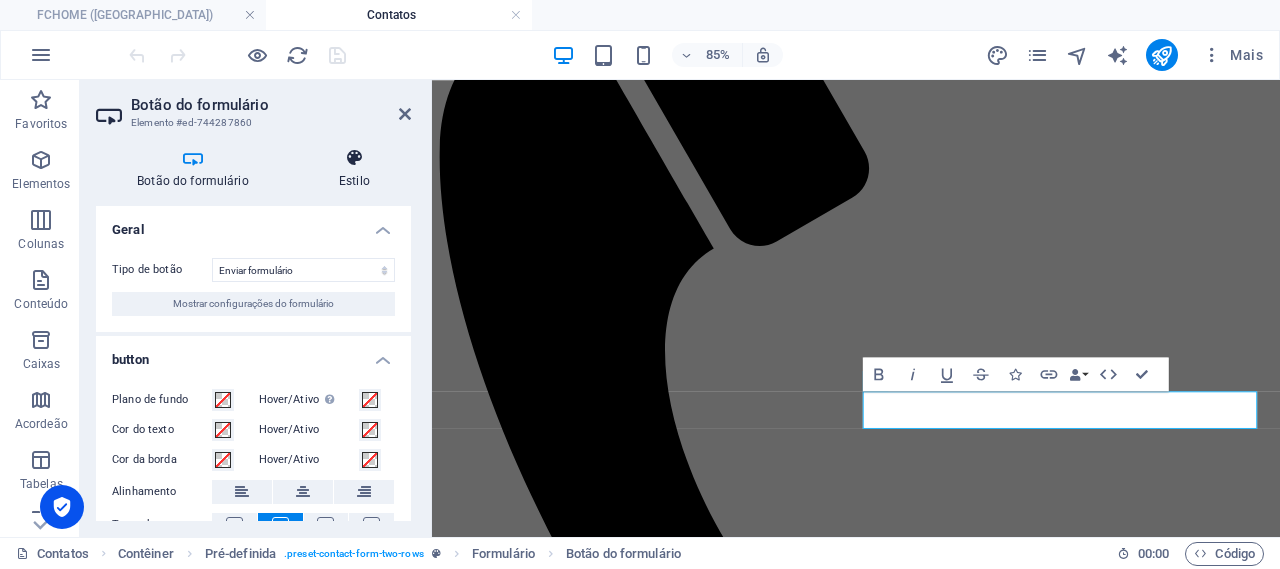 click on "Estilo" at bounding box center [354, 169] 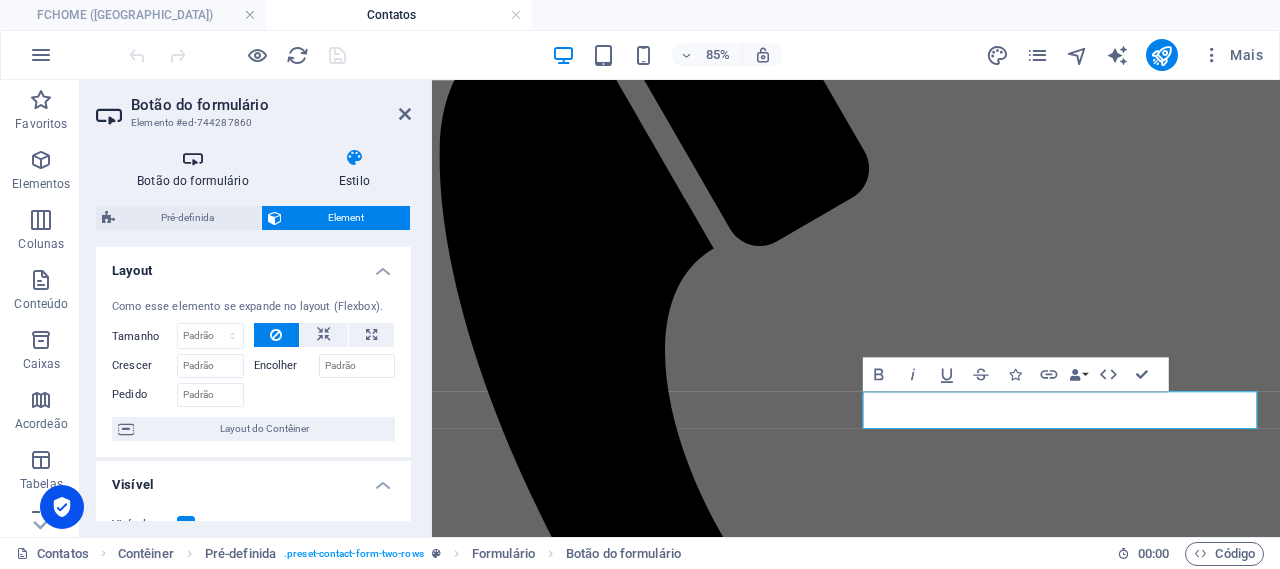click on "Botão do formulário" at bounding box center (197, 169) 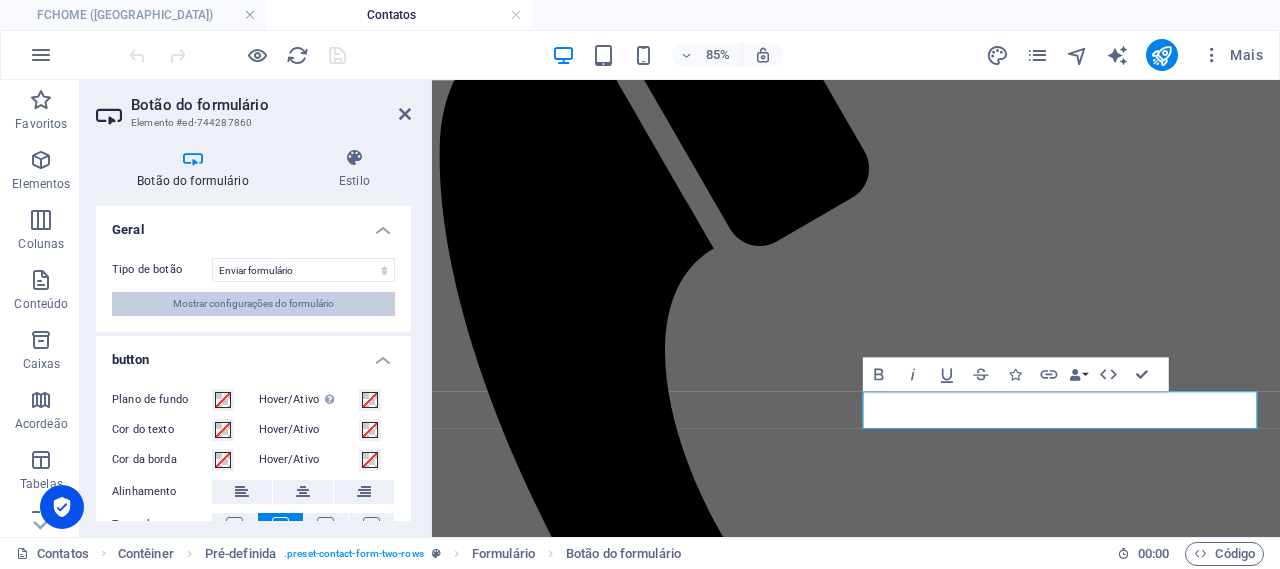 click on "Mostrar configurações do formulário" at bounding box center (253, 304) 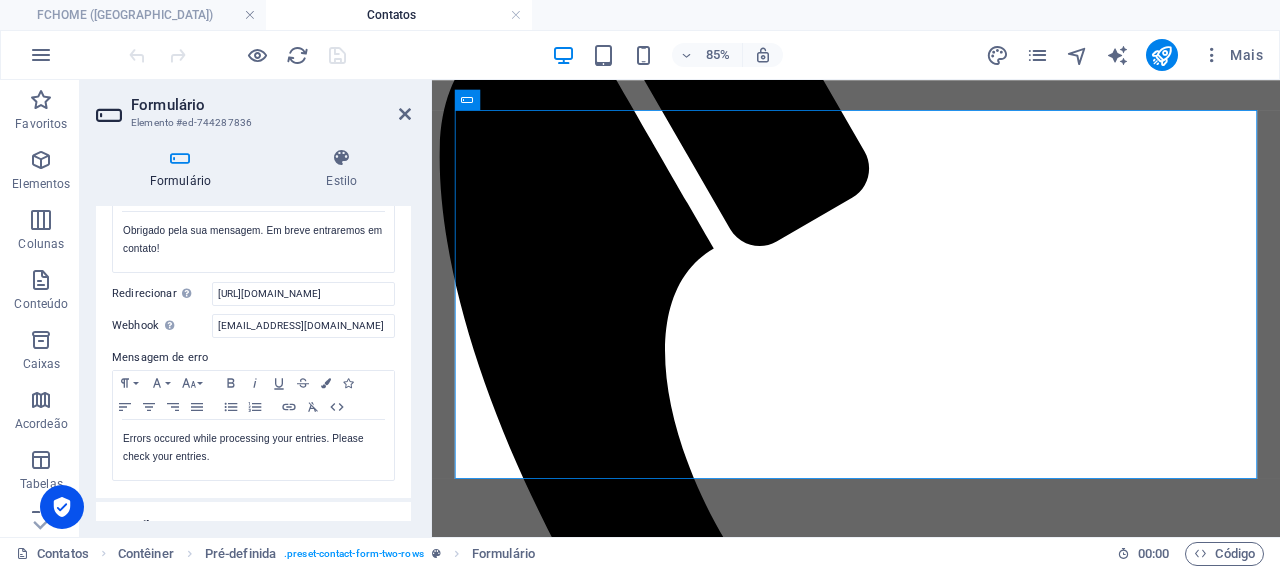 scroll, scrollTop: 206, scrollLeft: 0, axis: vertical 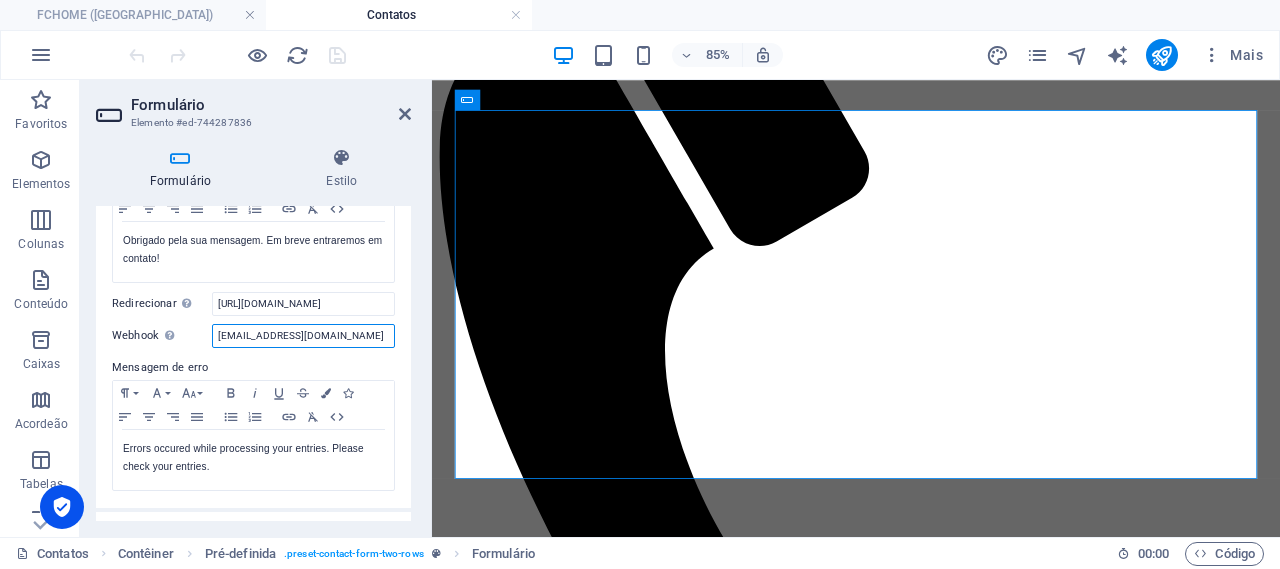click on "geral@altonivel.pt" at bounding box center (303, 336) 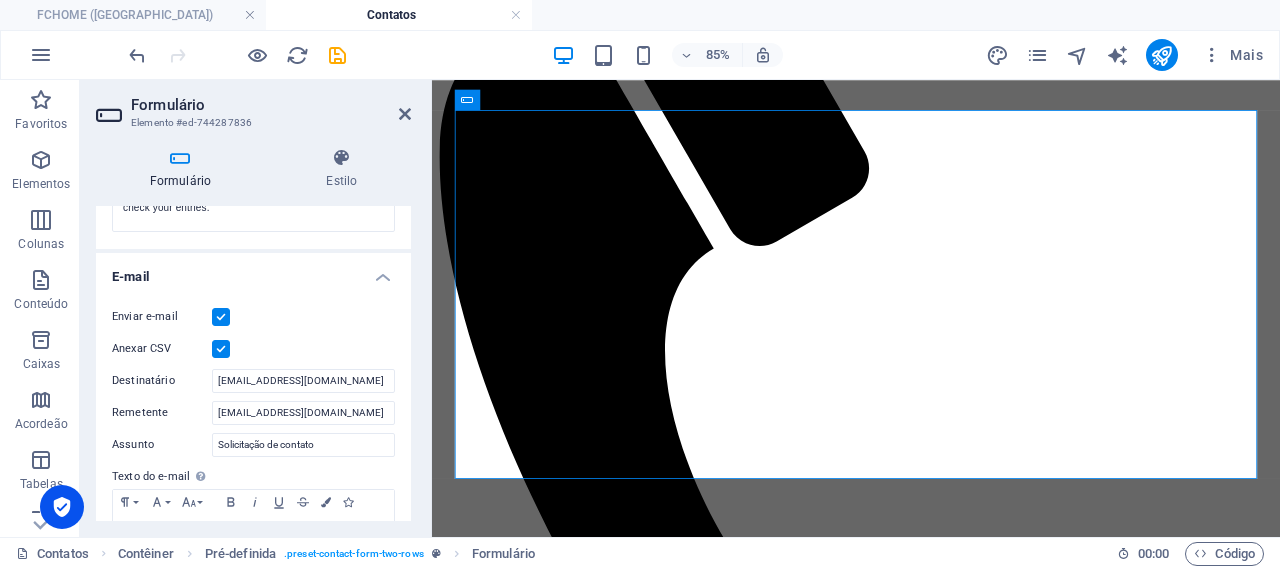 scroll, scrollTop: 476, scrollLeft: 0, axis: vertical 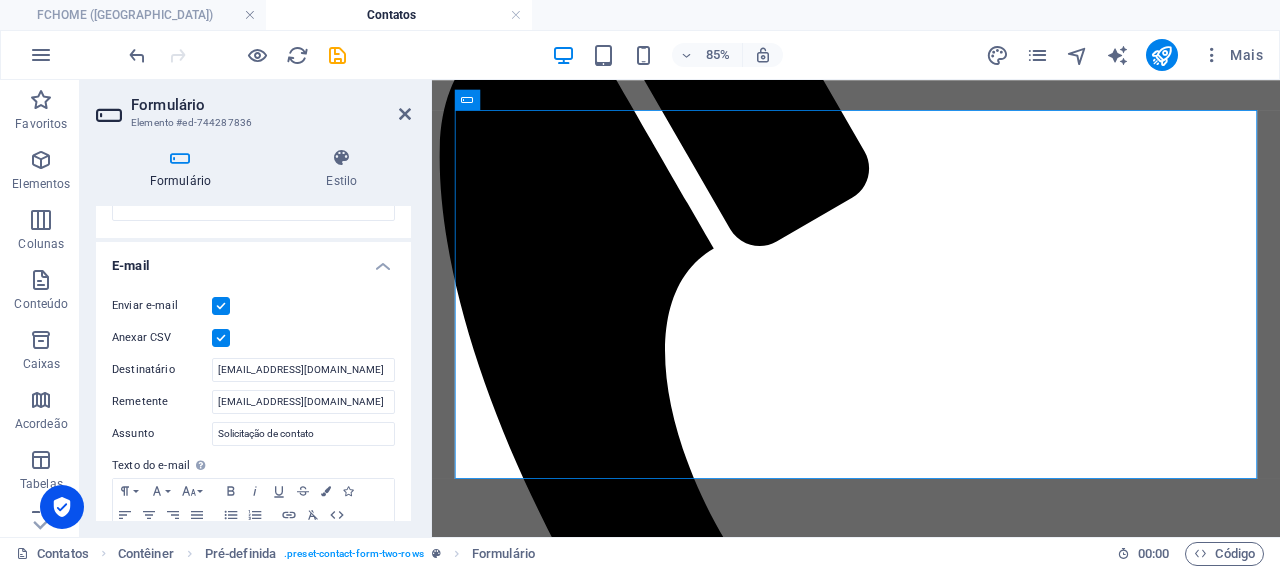 type 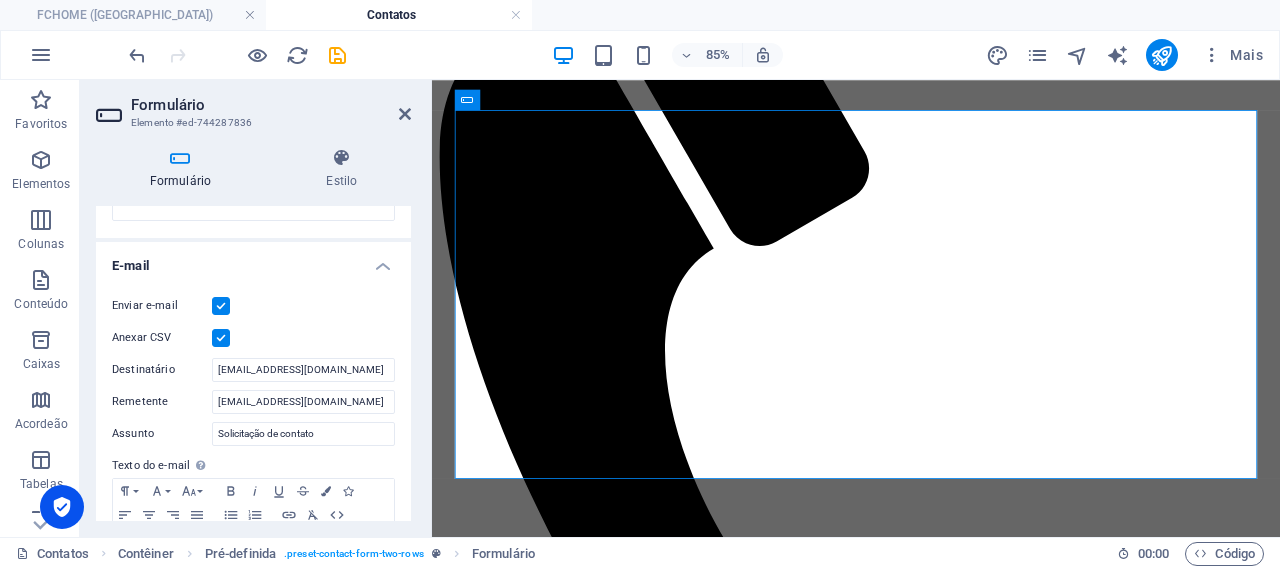 click at bounding box center (221, 338) 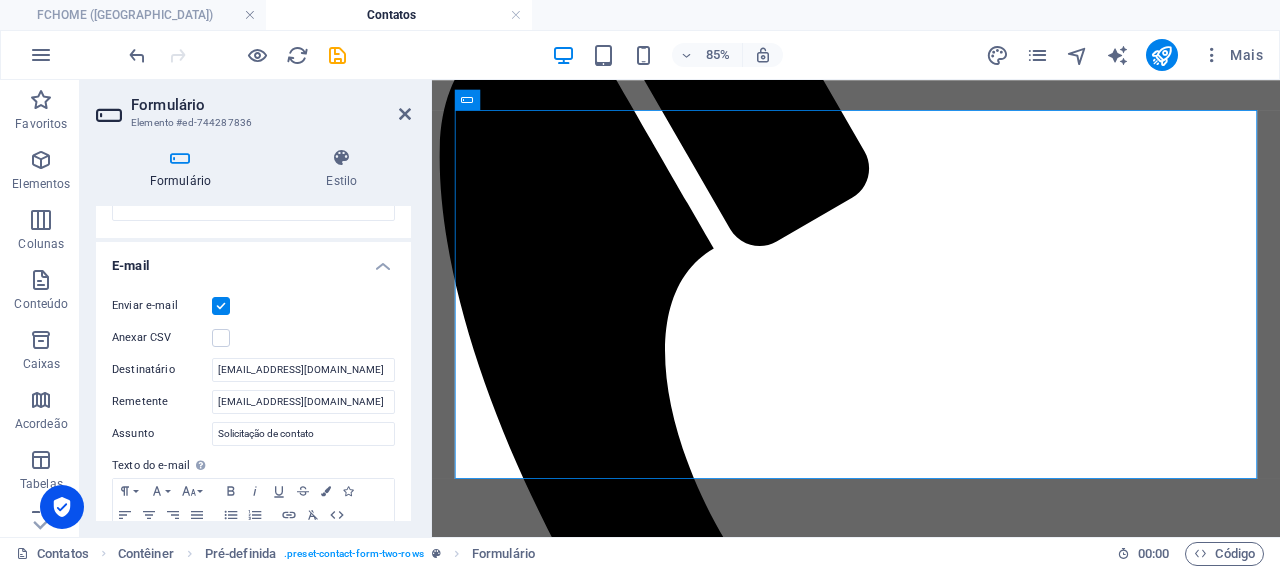 click at bounding box center [221, 306] 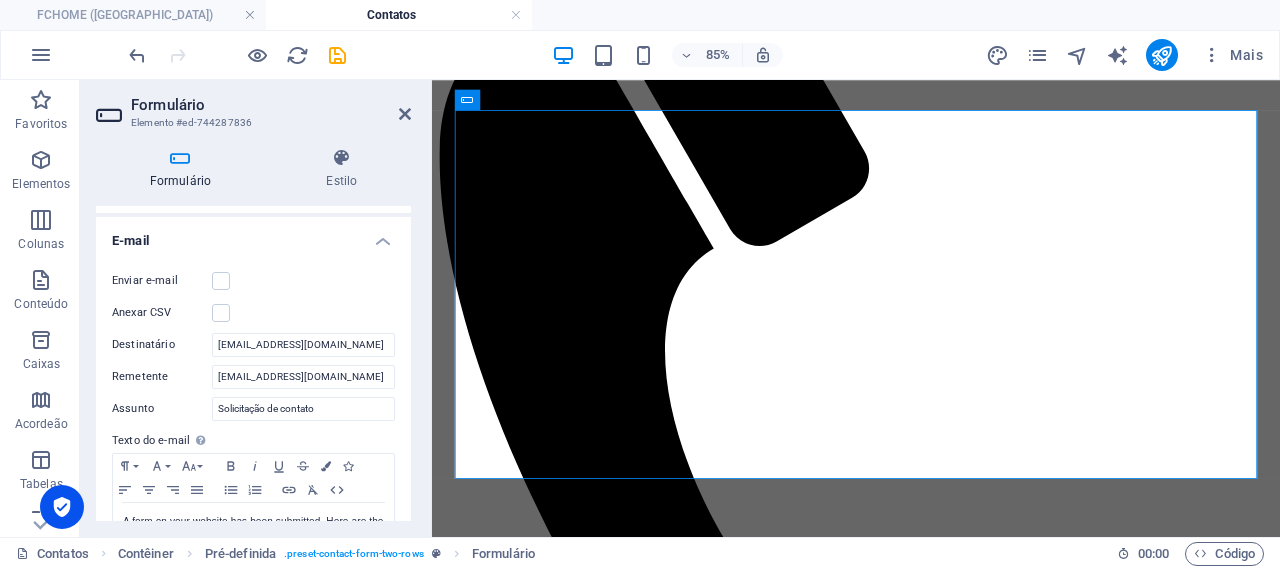 scroll, scrollTop: 502, scrollLeft: 0, axis: vertical 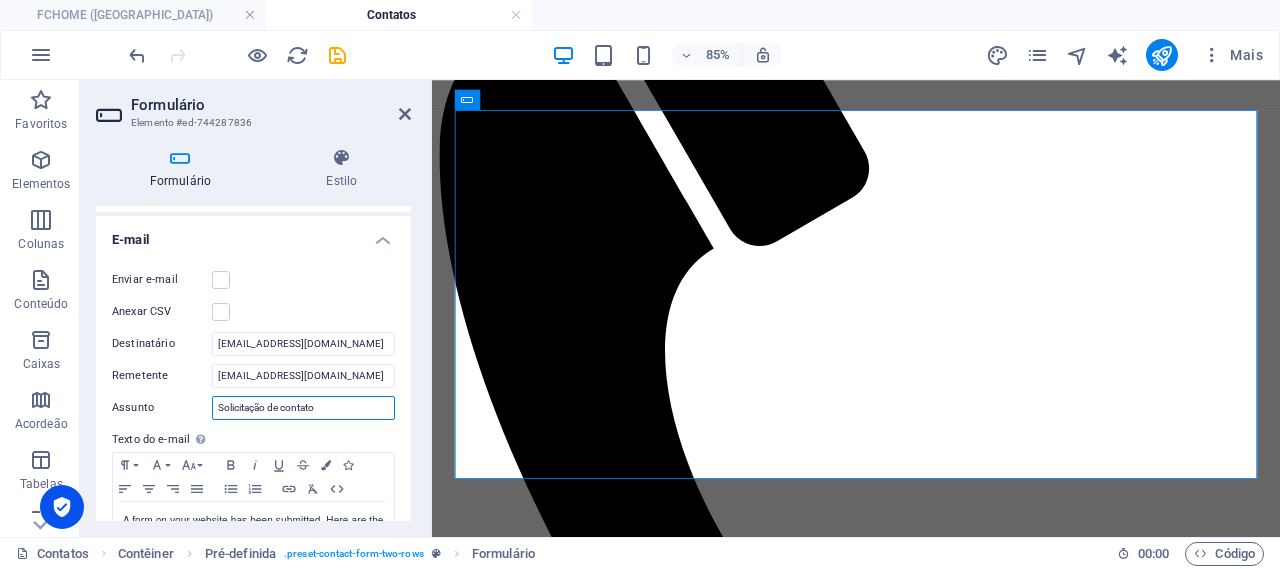 click on "Solicitação de contato" at bounding box center (303, 408) 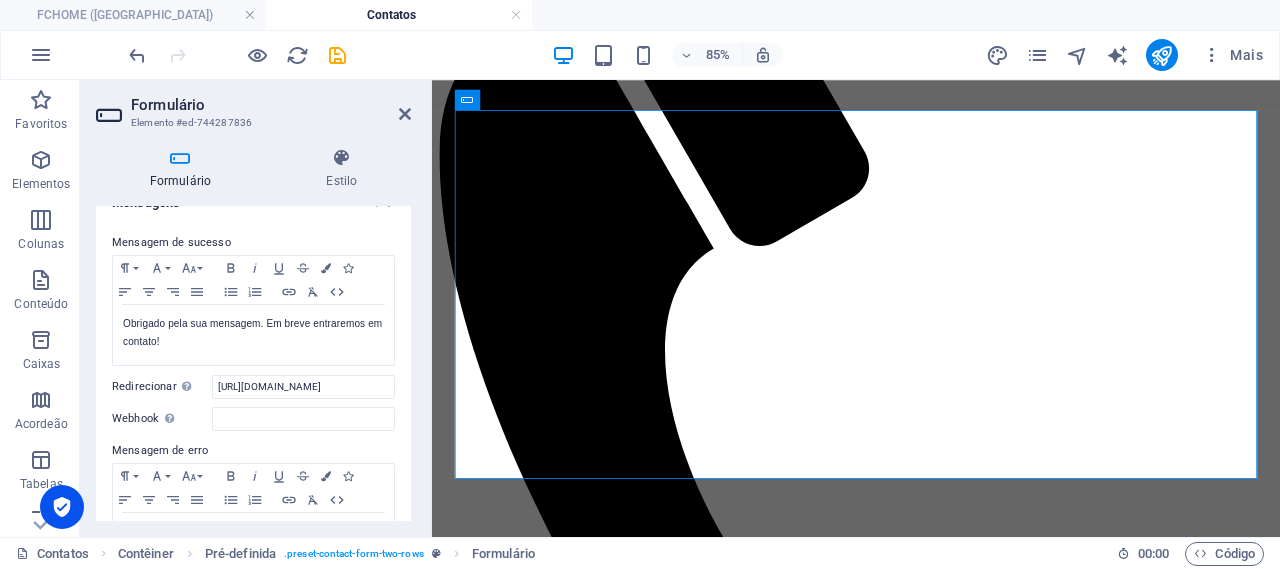 scroll, scrollTop: 110, scrollLeft: 0, axis: vertical 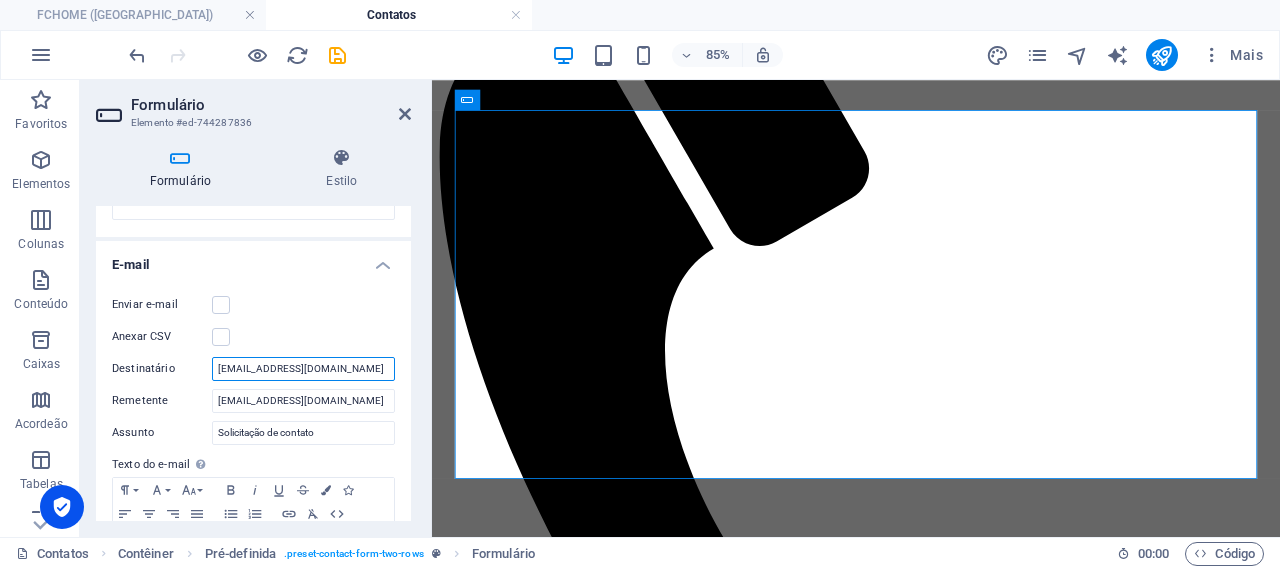 click on "geral@altonivel.pt" at bounding box center (303, 369) 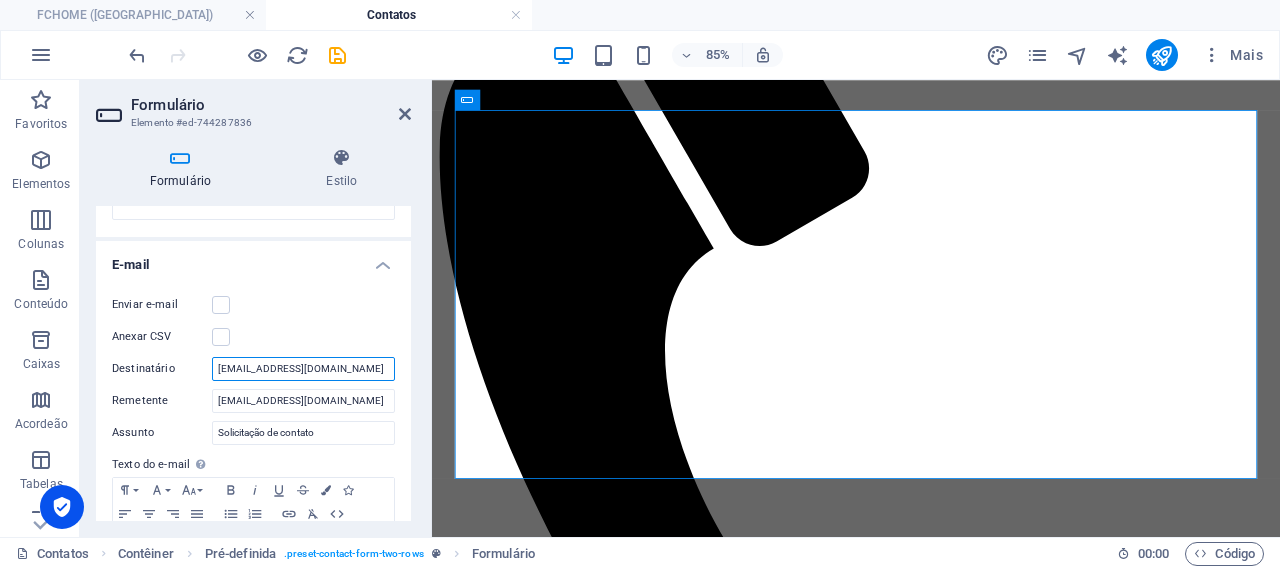 paste on "flaviocaldeira@fchome" 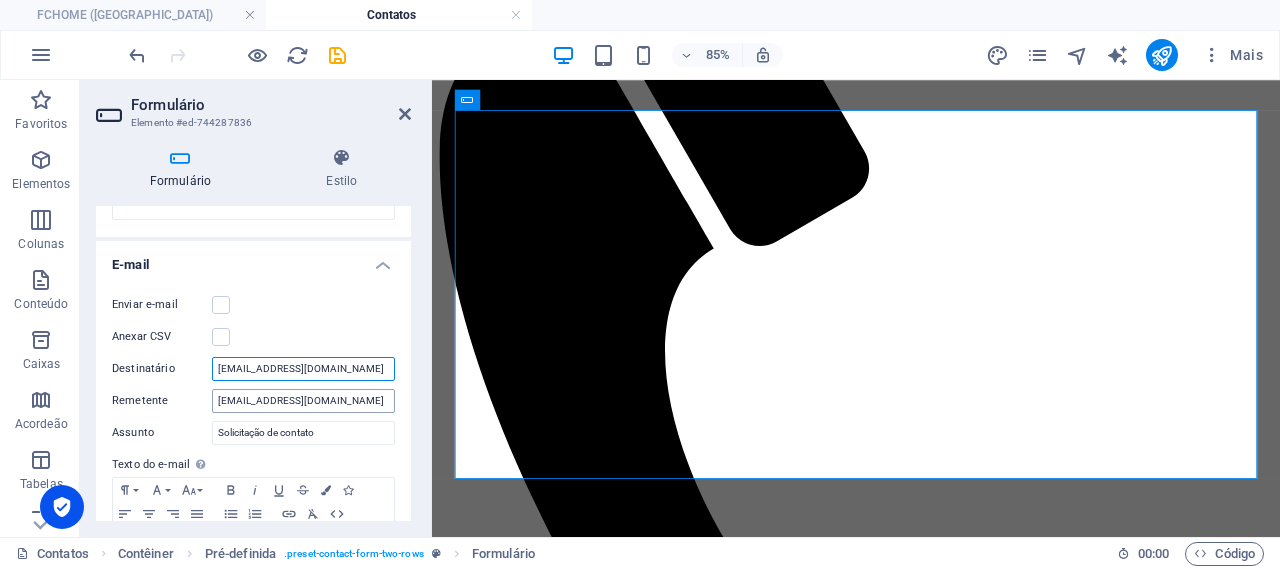 type on "[EMAIL_ADDRESS][DOMAIN_NAME]" 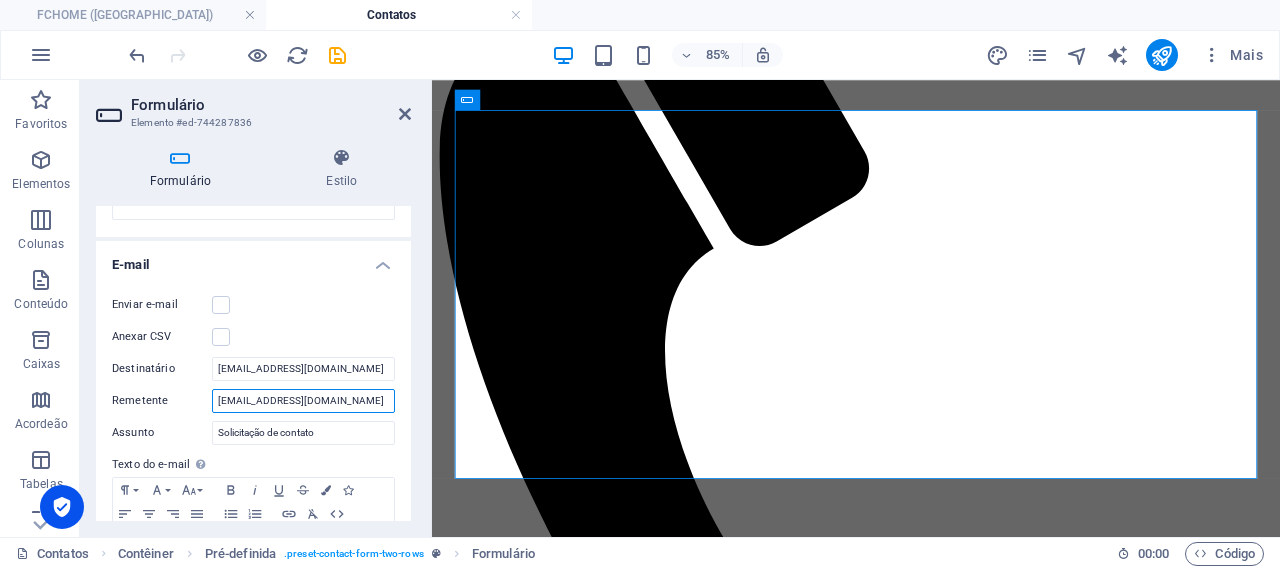 click on "no-reply@altonivel.pt" at bounding box center [303, 401] 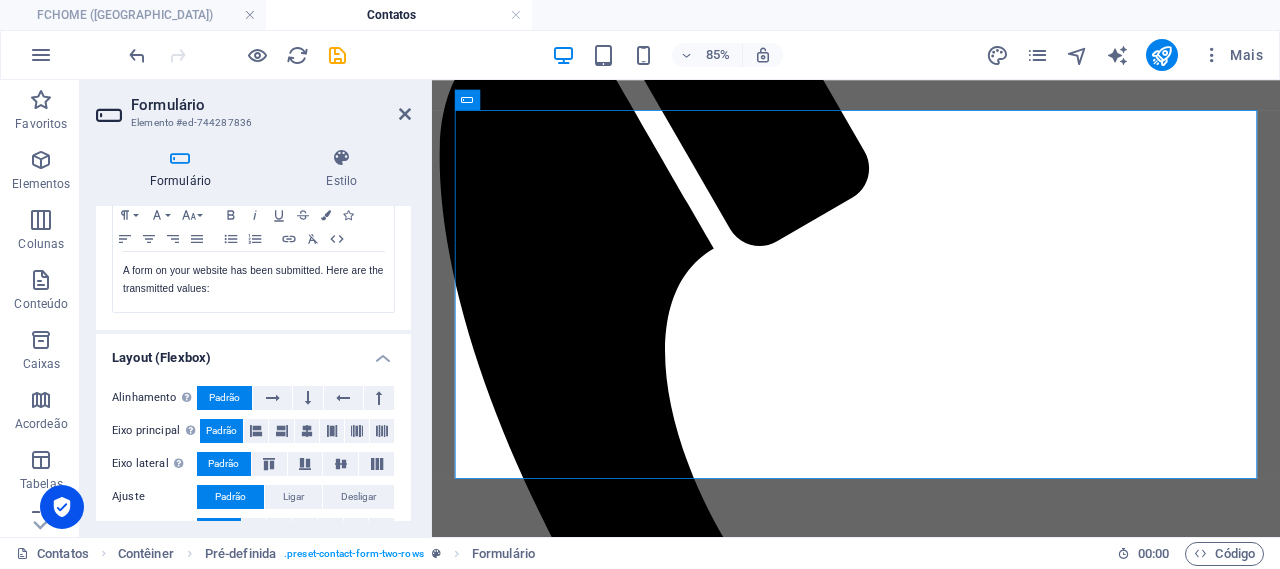 scroll, scrollTop: 745, scrollLeft: 0, axis: vertical 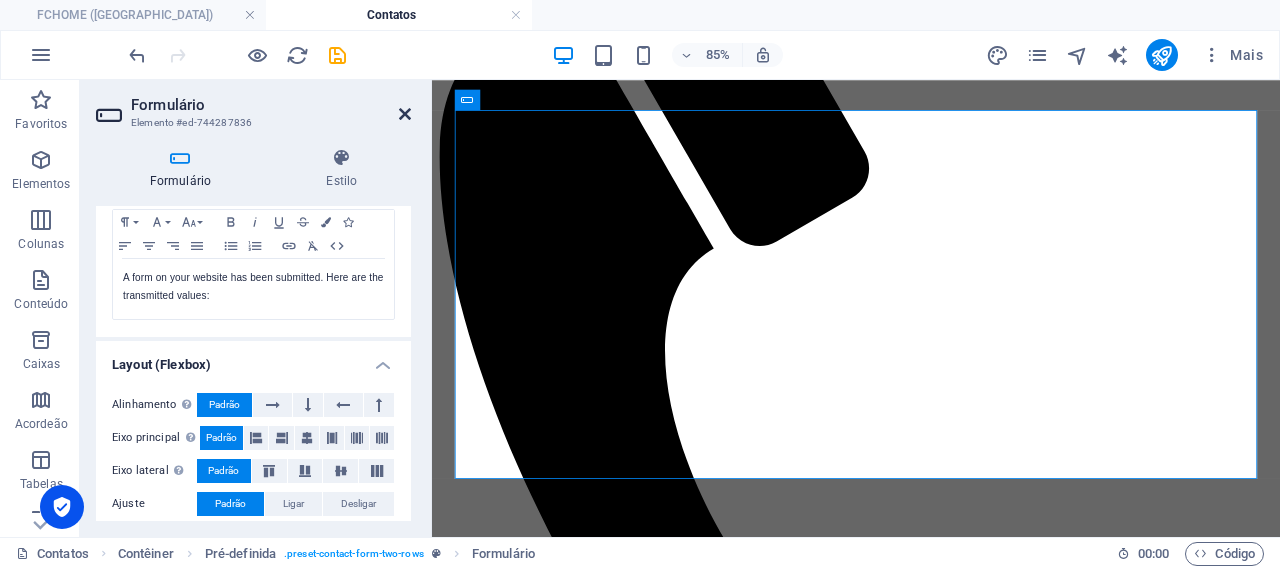 type 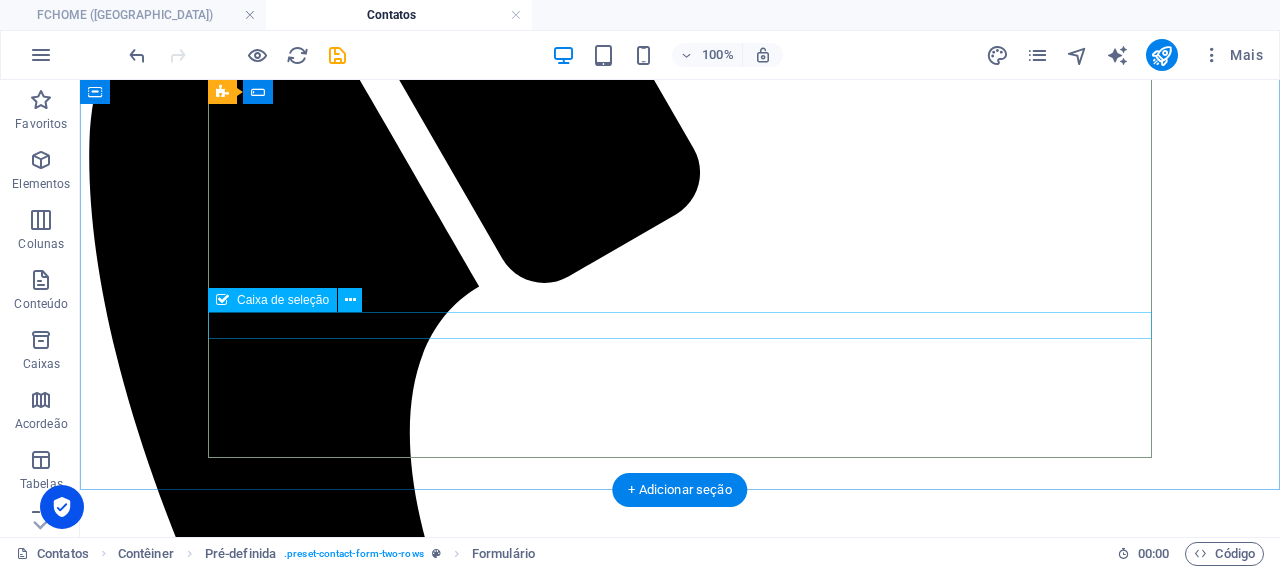 scroll, scrollTop: 491, scrollLeft: 0, axis: vertical 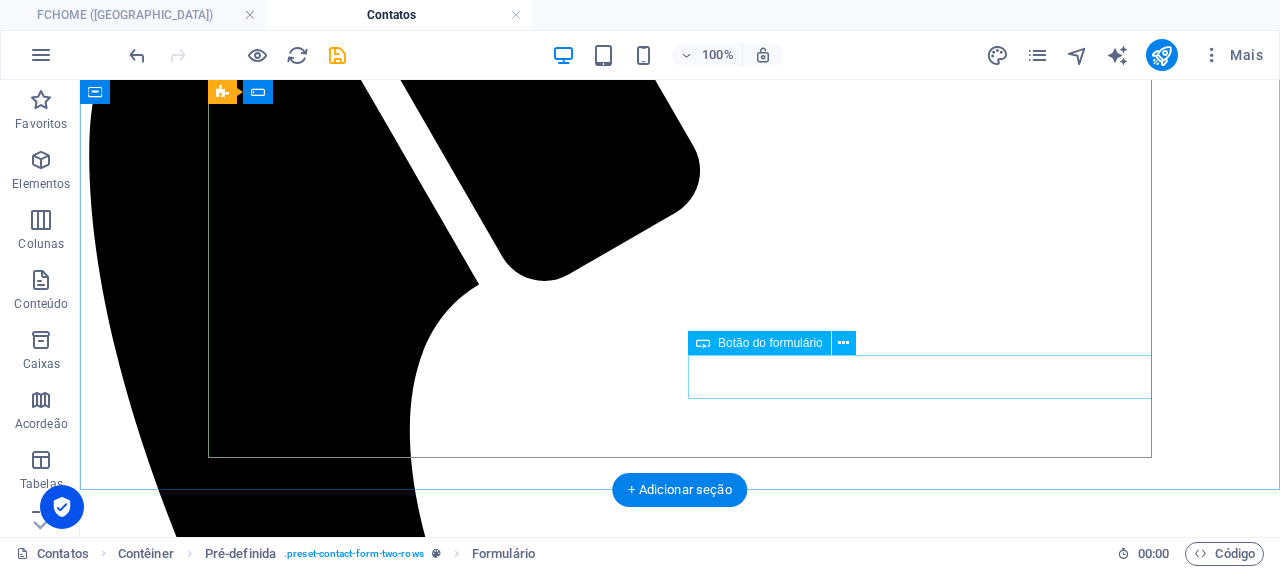 click on "ENVIAR" 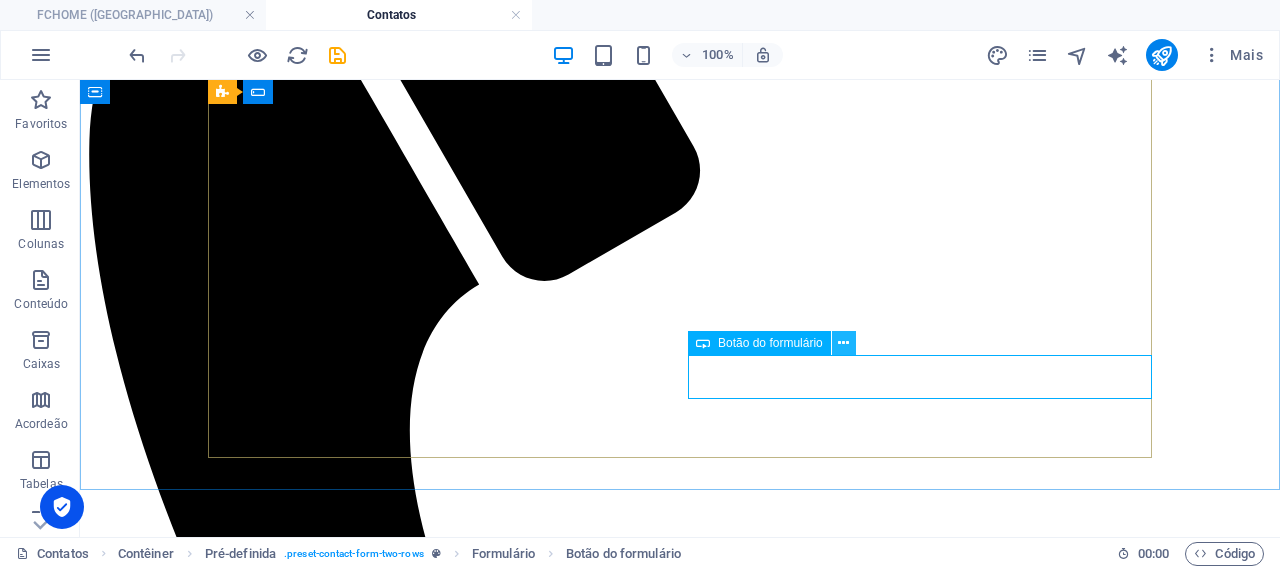 click at bounding box center (843, 343) 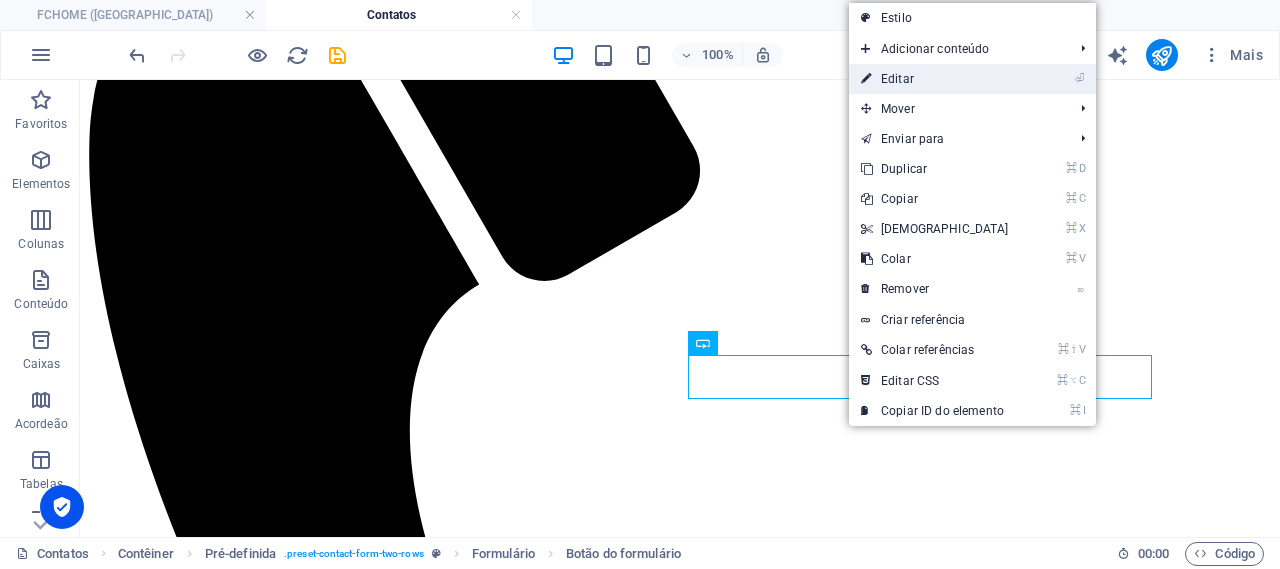 click on "⏎  Editar" at bounding box center (935, 79) 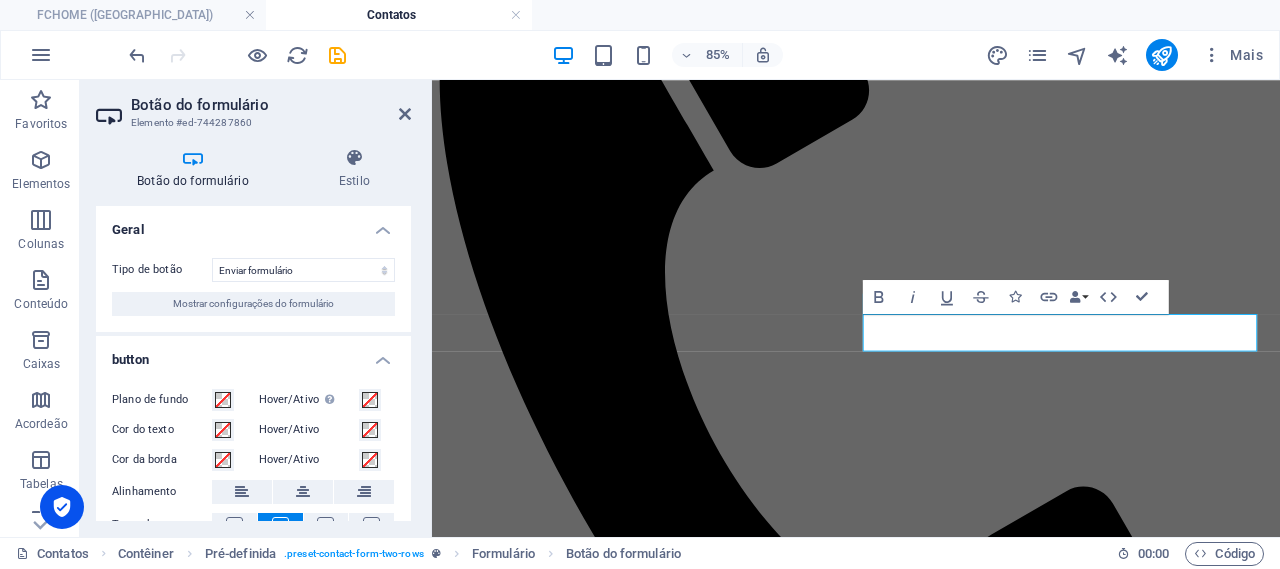 scroll, scrollTop: 140, scrollLeft: 0, axis: vertical 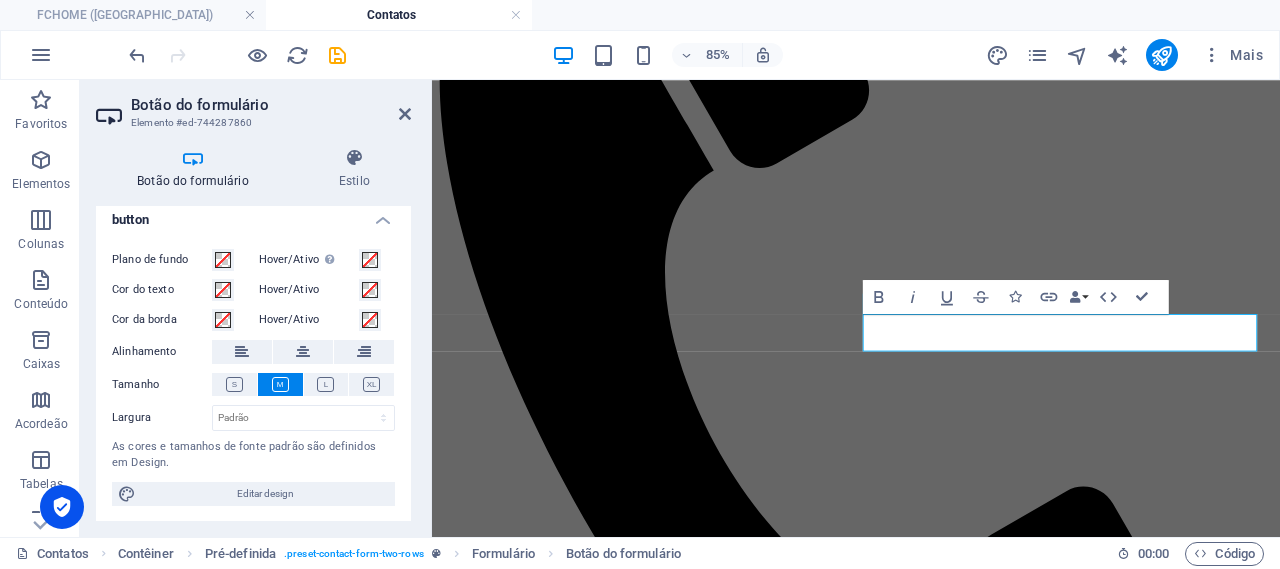 click on "Botão do formulário" at bounding box center (197, 169) 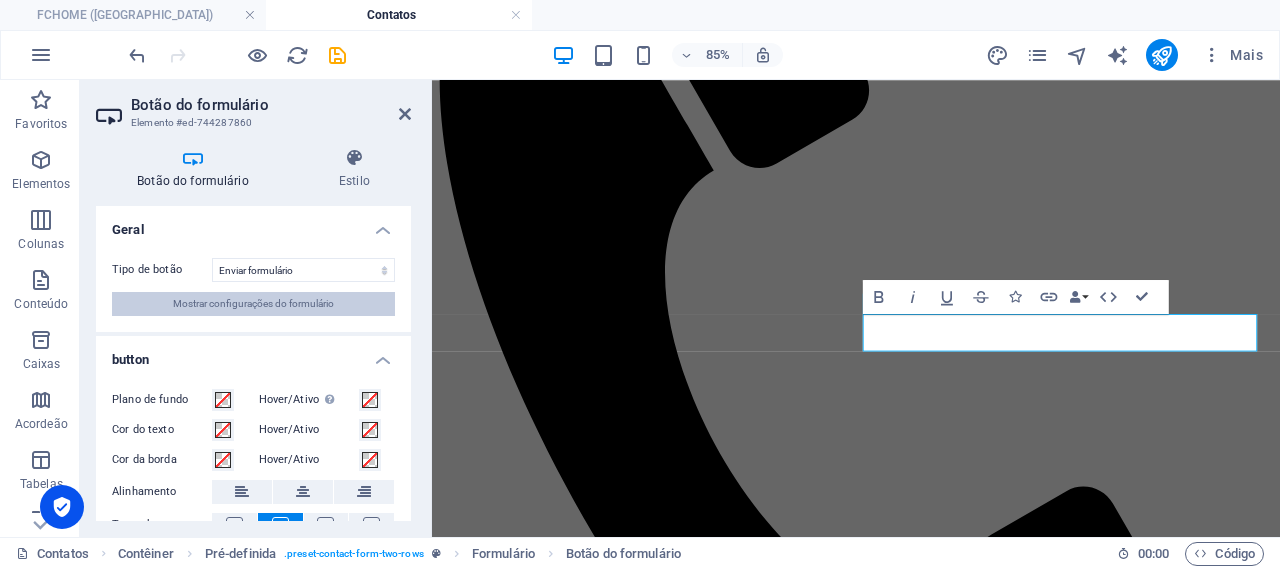 click on "Mostrar configurações do formulário" at bounding box center (253, 304) 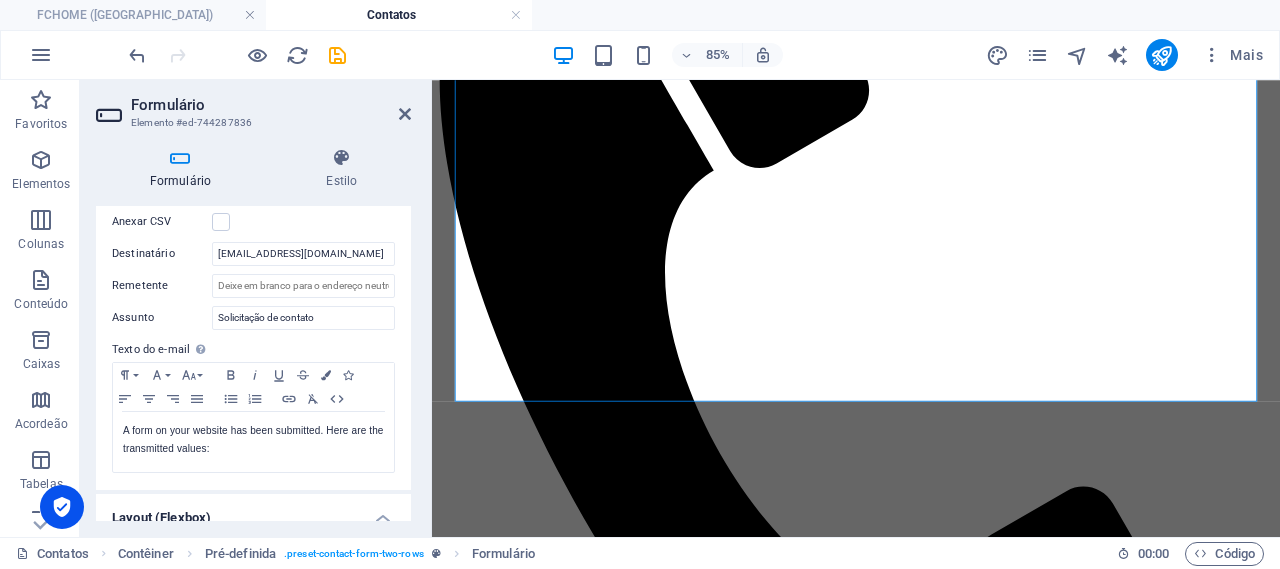 scroll, scrollTop: 607, scrollLeft: 0, axis: vertical 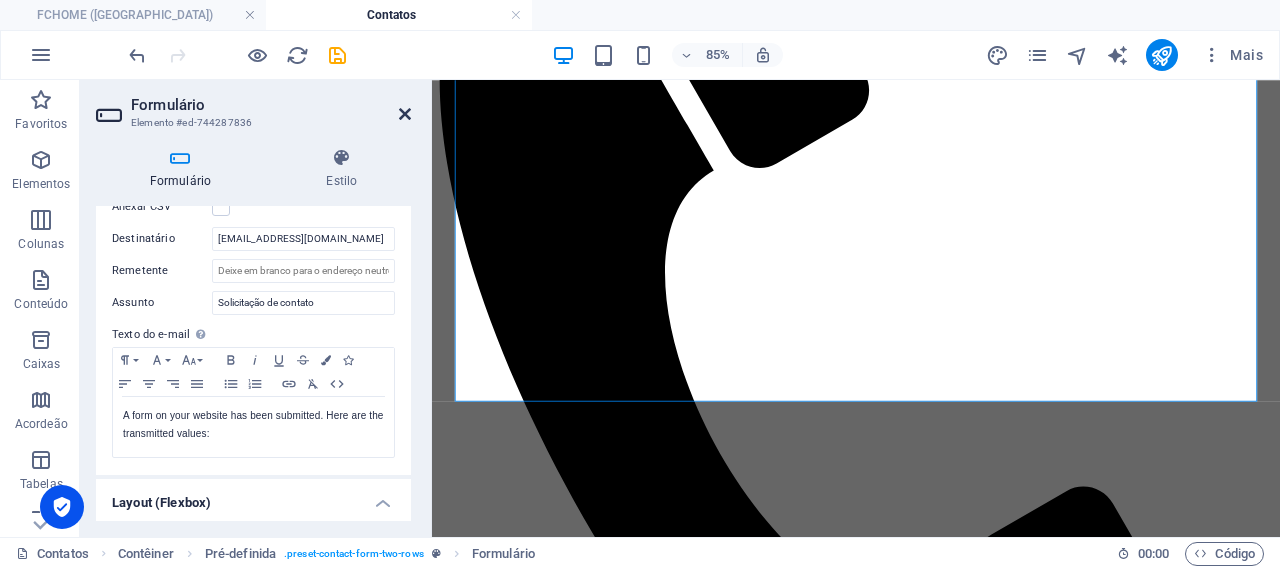 click at bounding box center (405, 114) 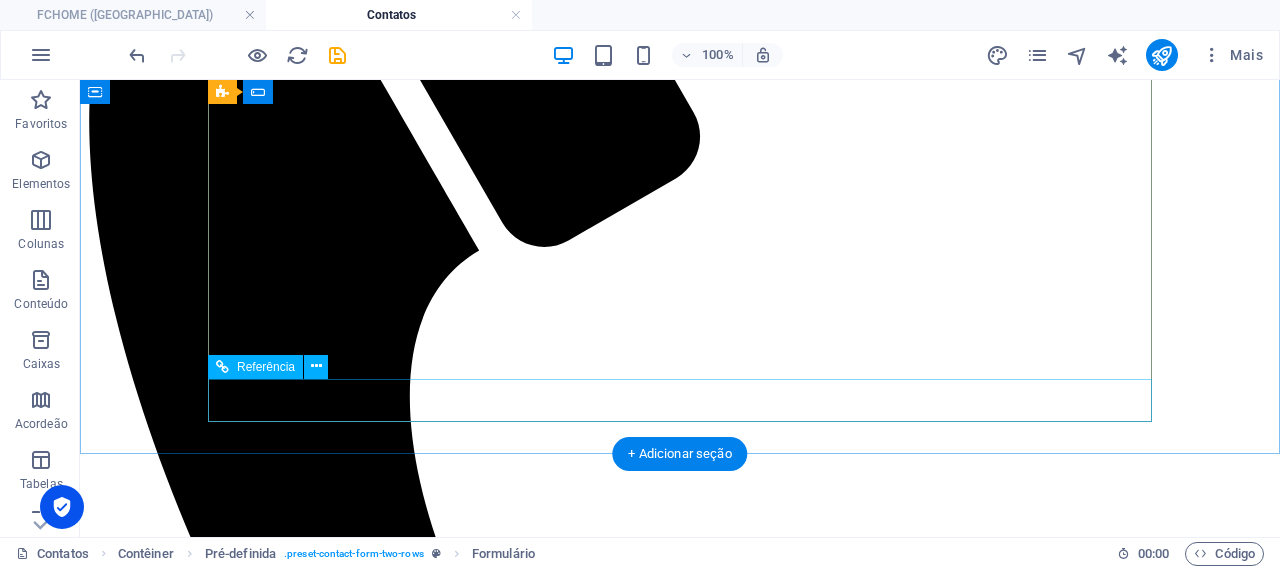 scroll, scrollTop: 529, scrollLeft: 0, axis: vertical 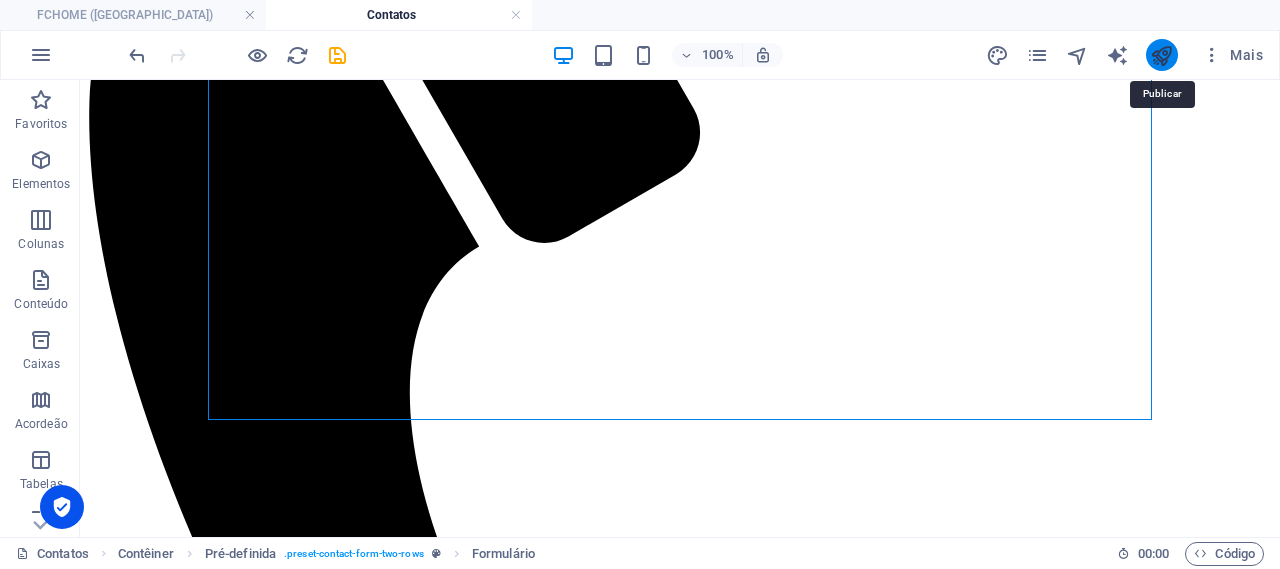 click at bounding box center (1161, 55) 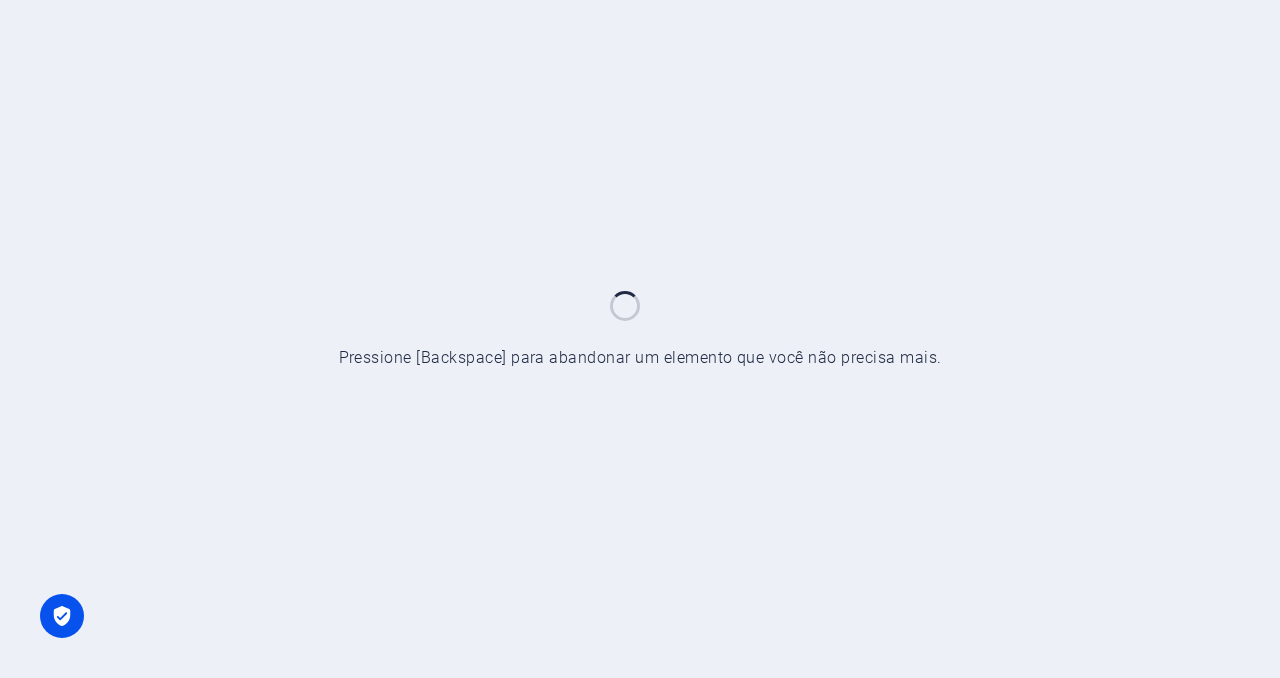 scroll, scrollTop: 0, scrollLeft: 0, axis: both 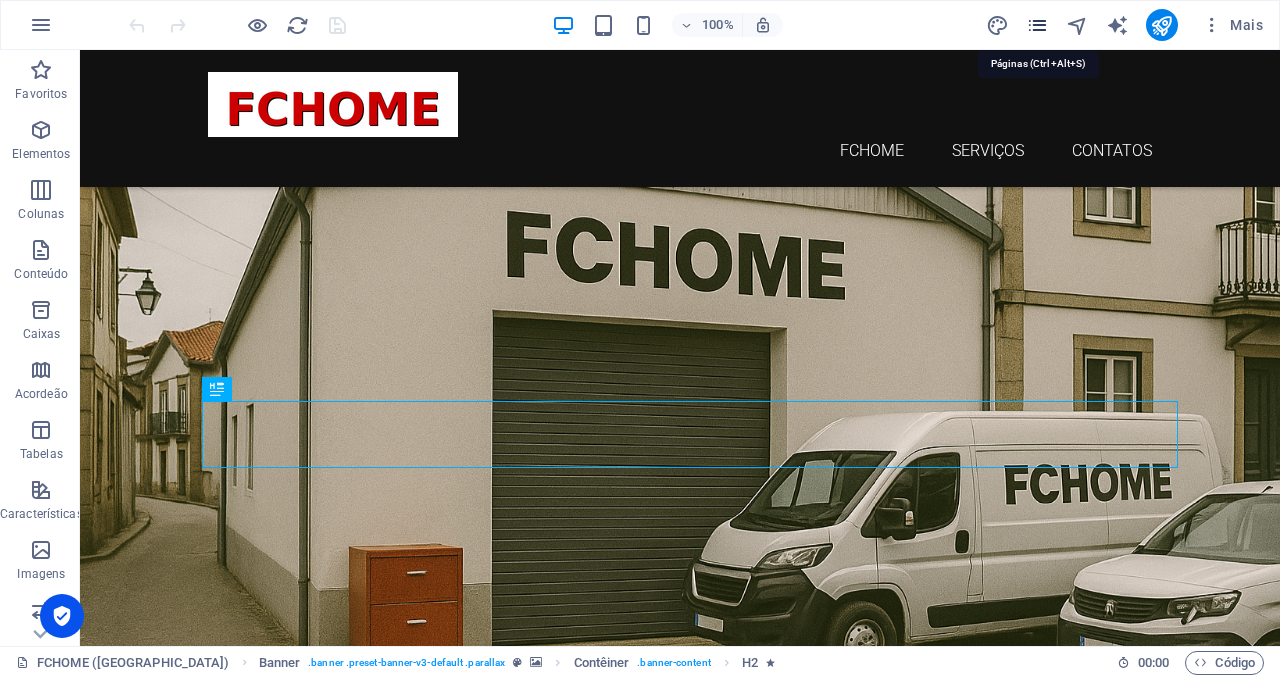 click at bounding box center [1037, 25] 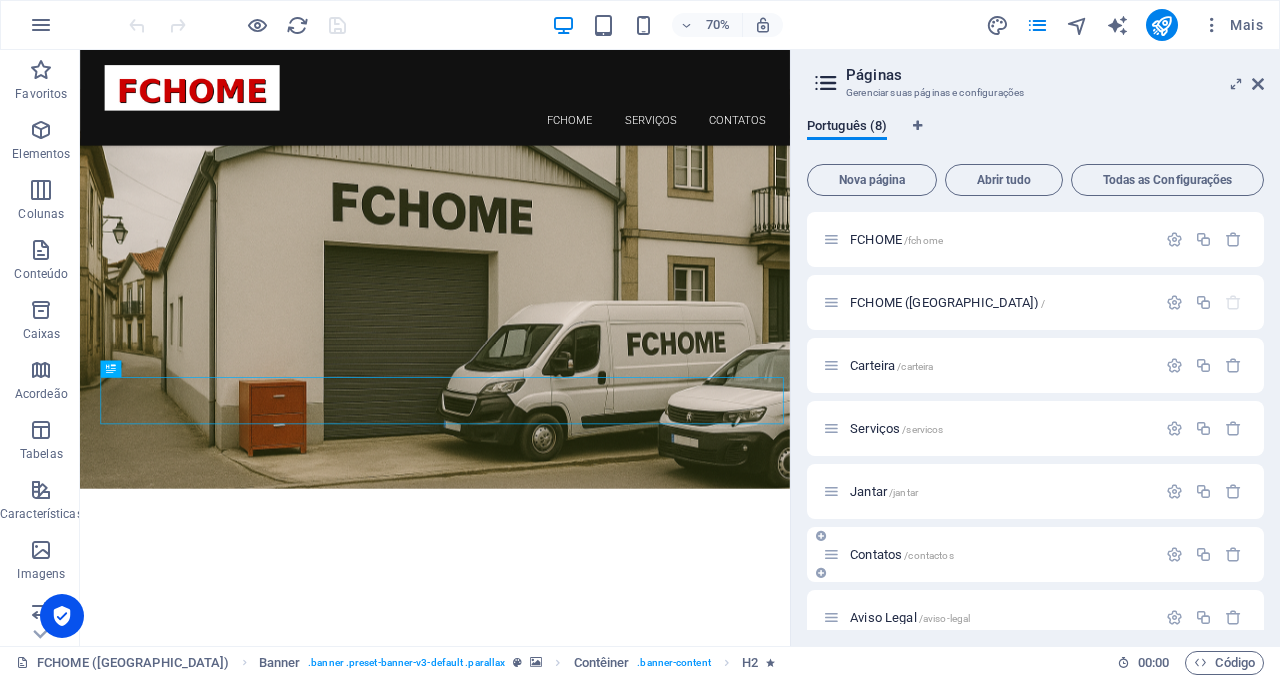 click on "Contatos /contactos" at bounding box center [1035, 554] 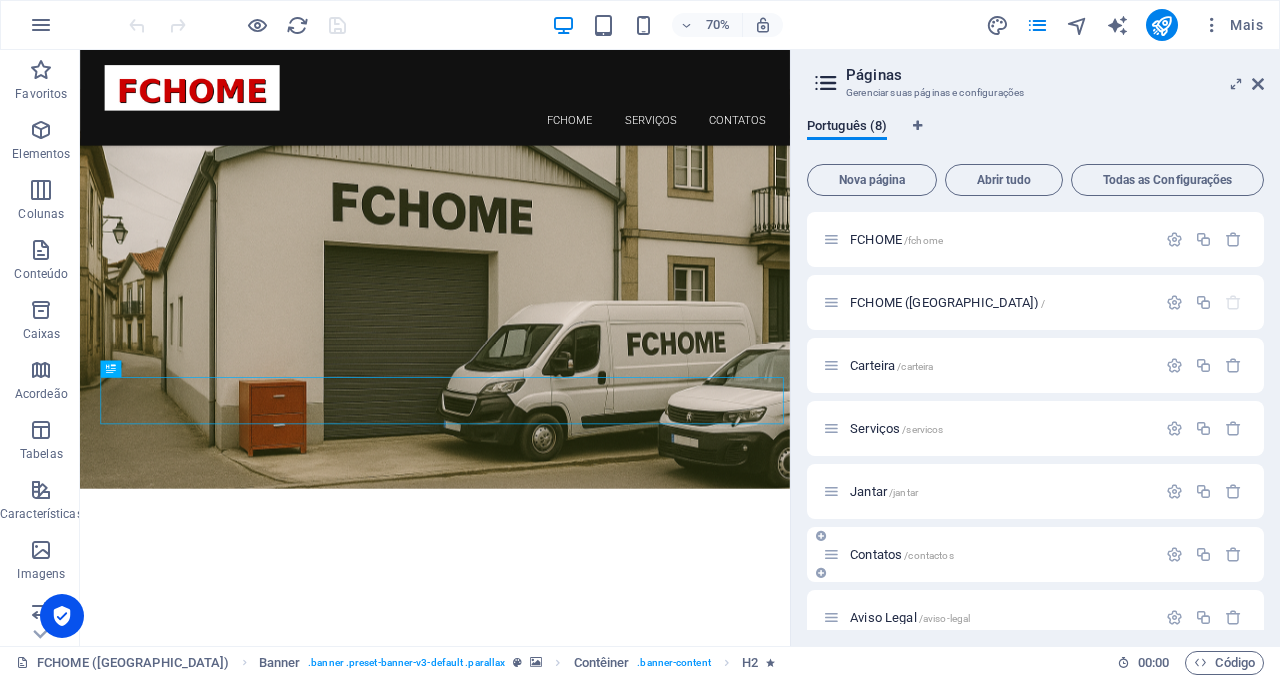 click on "Contatos /contactos" at bounding box center (902, 554) 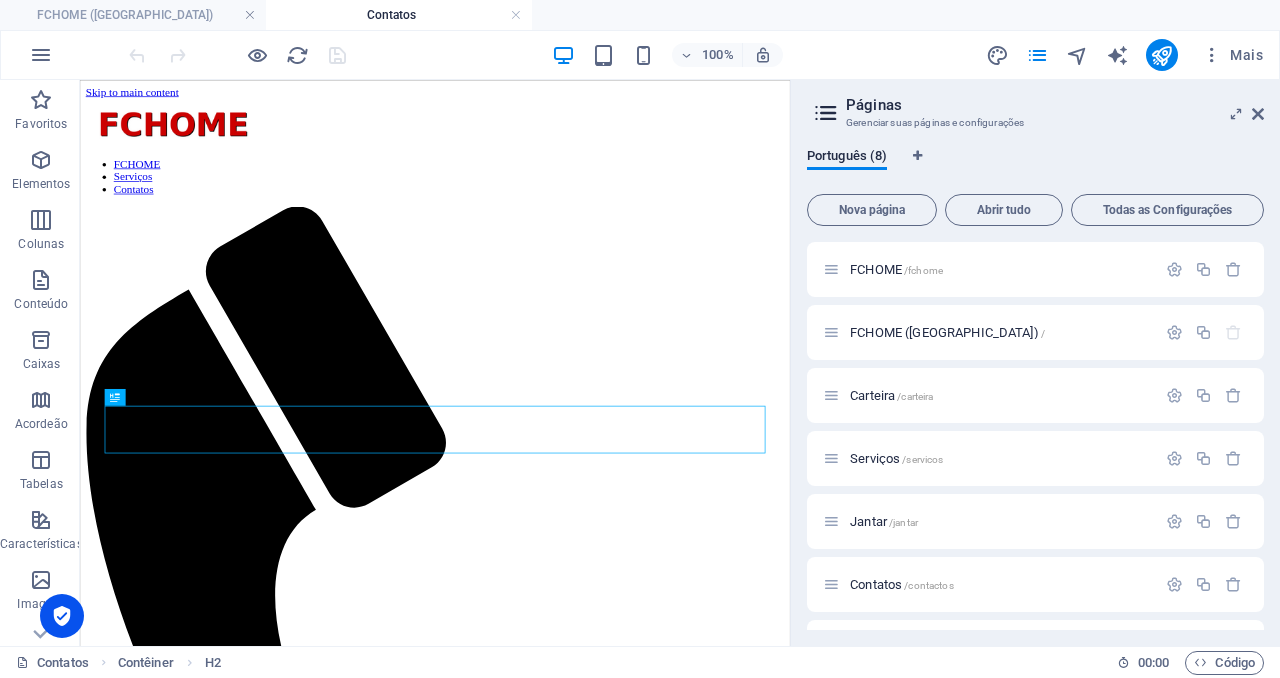 scroll, scrollTop: 0, scrollLeft: 0, axis: both 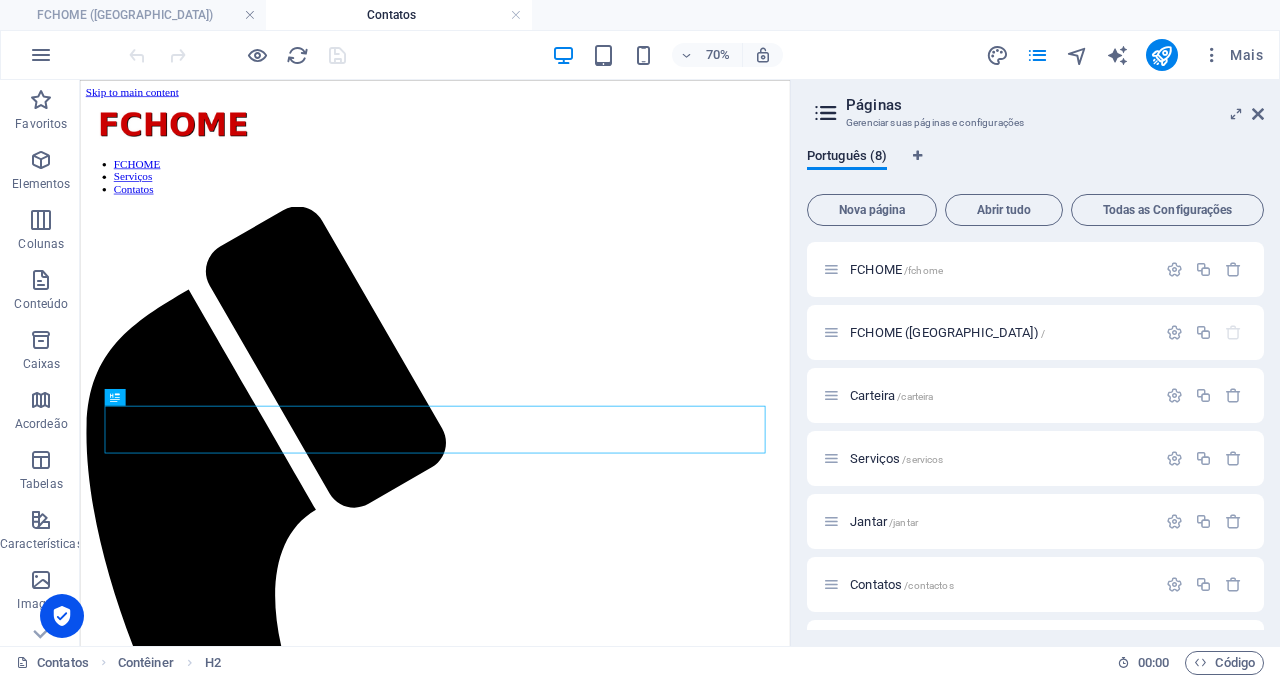 click on "Páginas" at bounding box center [1055, 105] 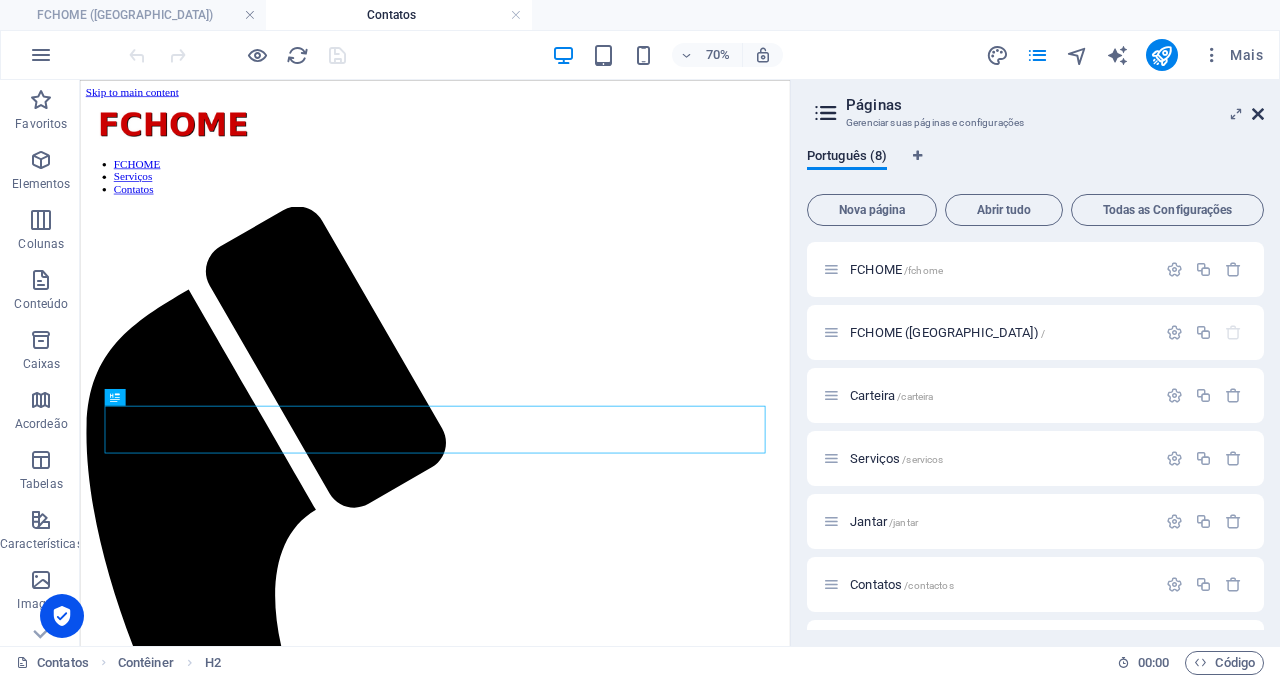 click at bounding box center (1258, 114) 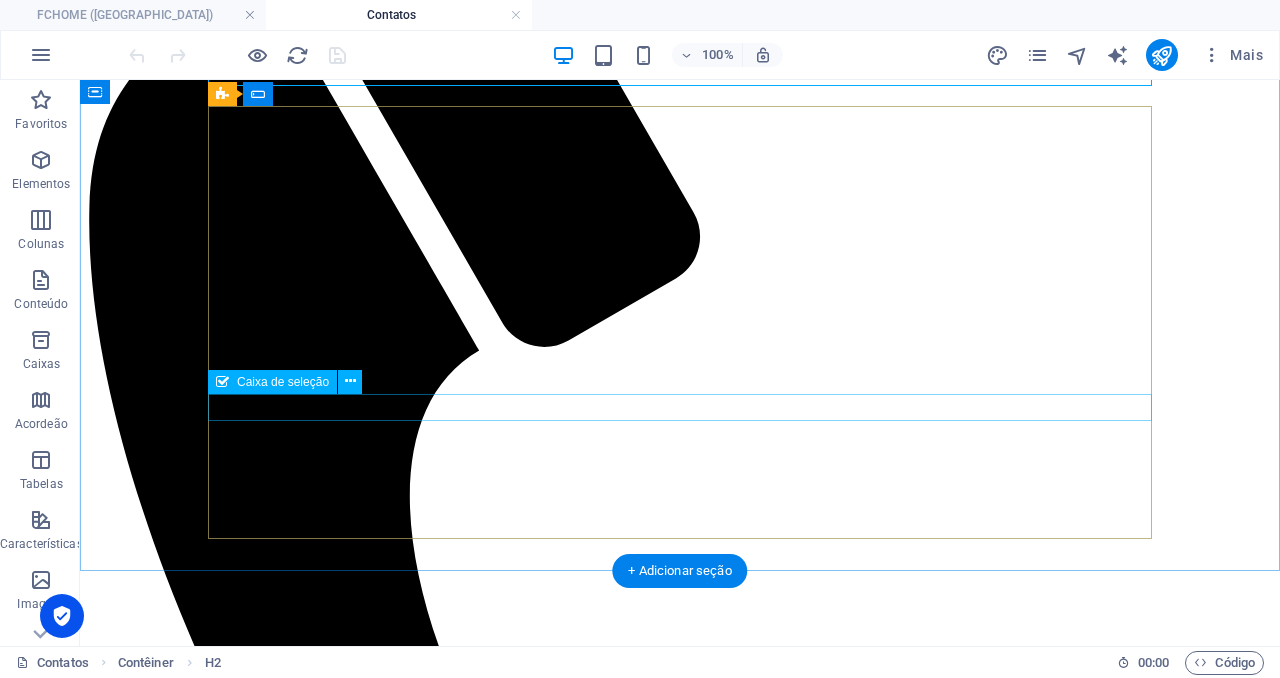 scroll, scrollTop: 444, scrollLeft: 0, axis: vertical 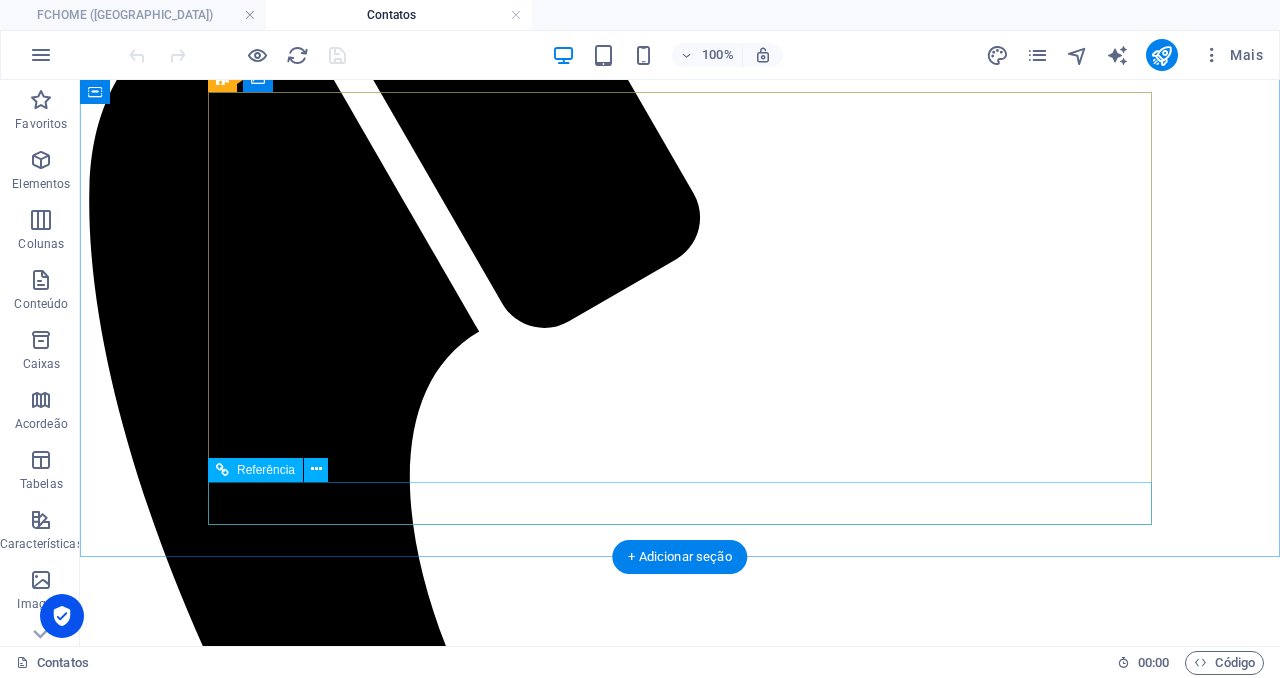 click on "ENVIAR" 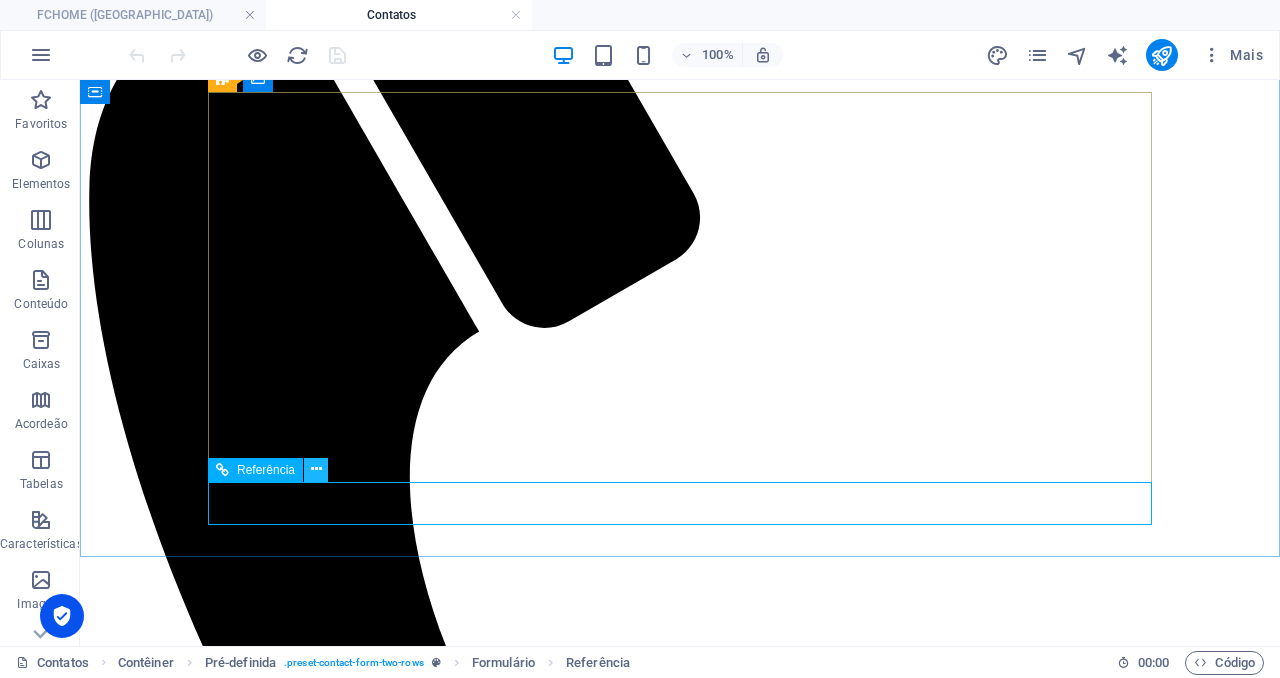 click at bounding box center [316, 469] 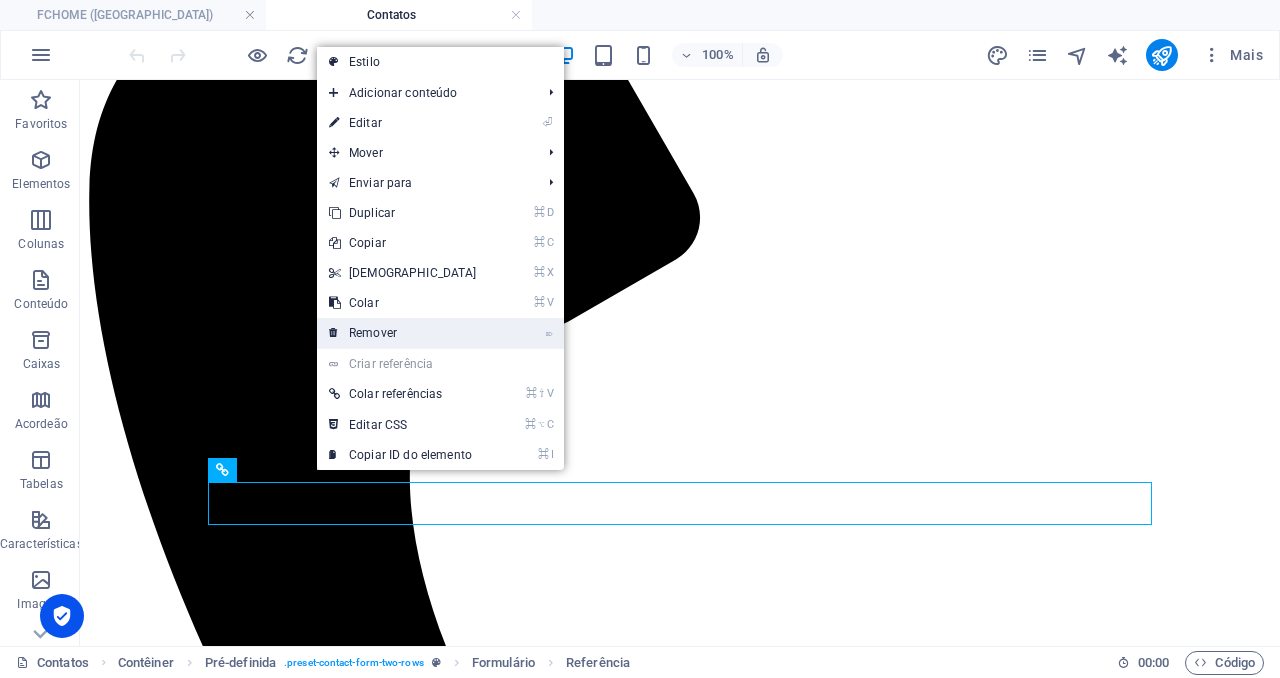 click on "⌦  Remover" at bounding box center (403, 333) 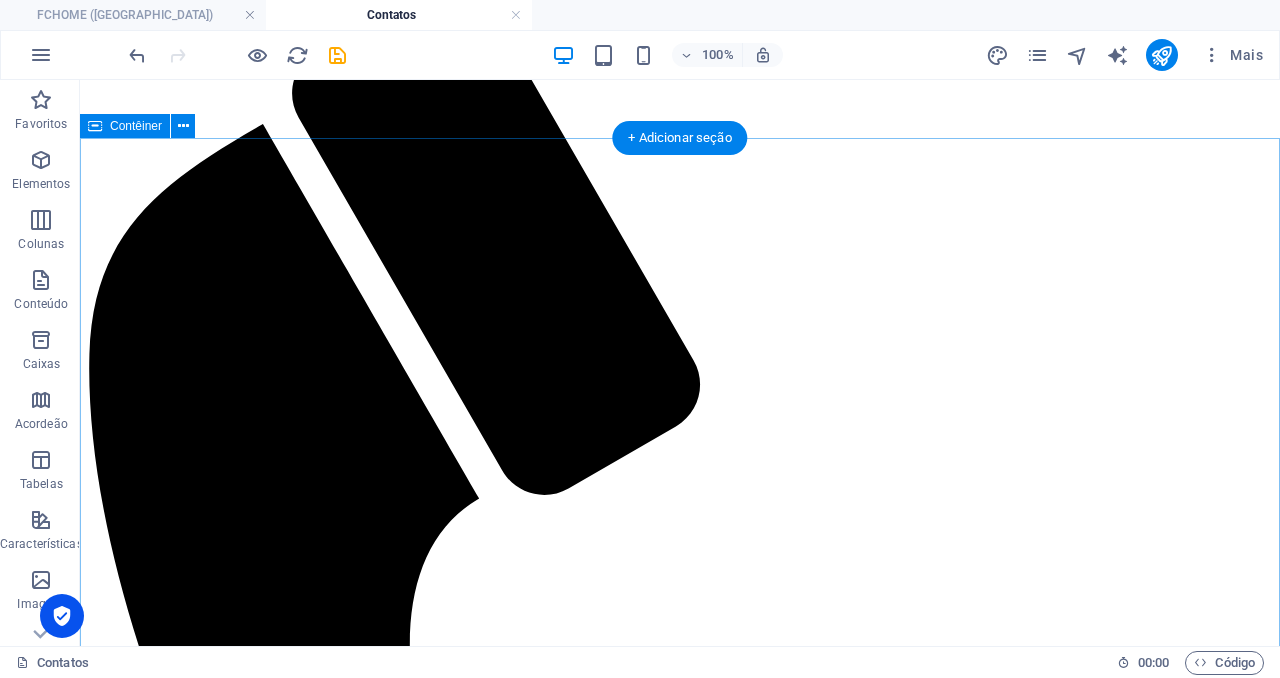 scroll, scrollTop: 280, scrollLeft: 0, axis: vertical 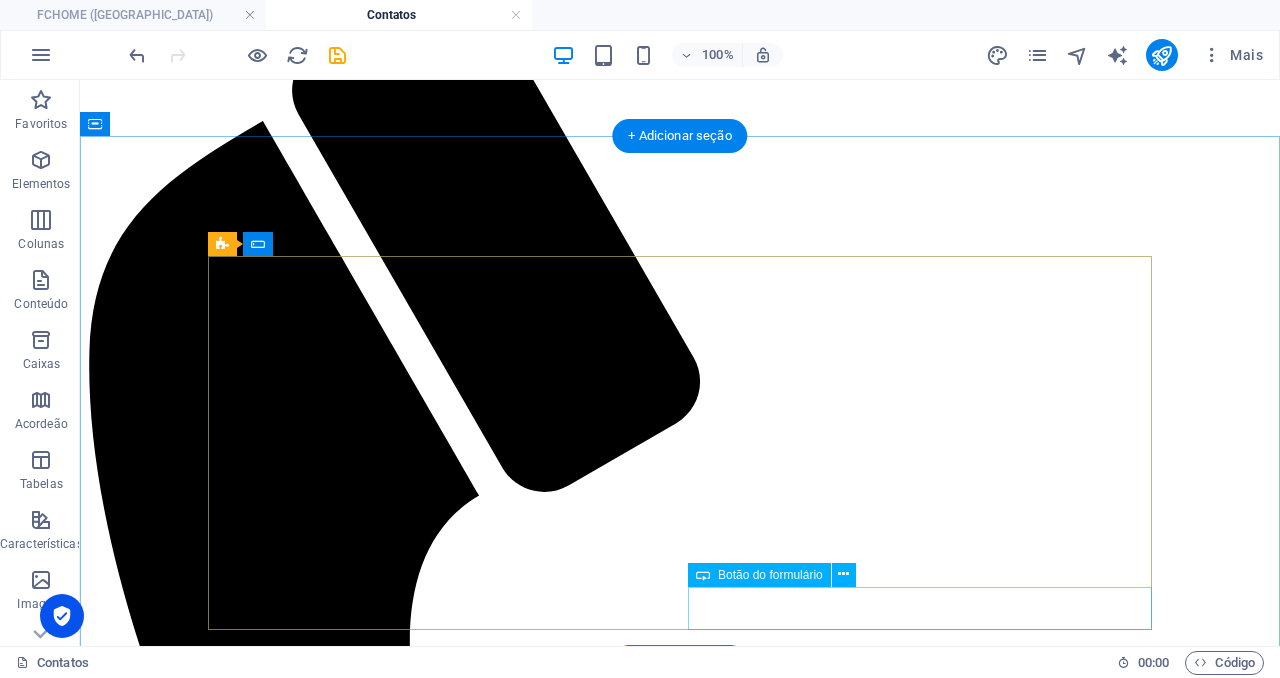 click on "ENVIAR" 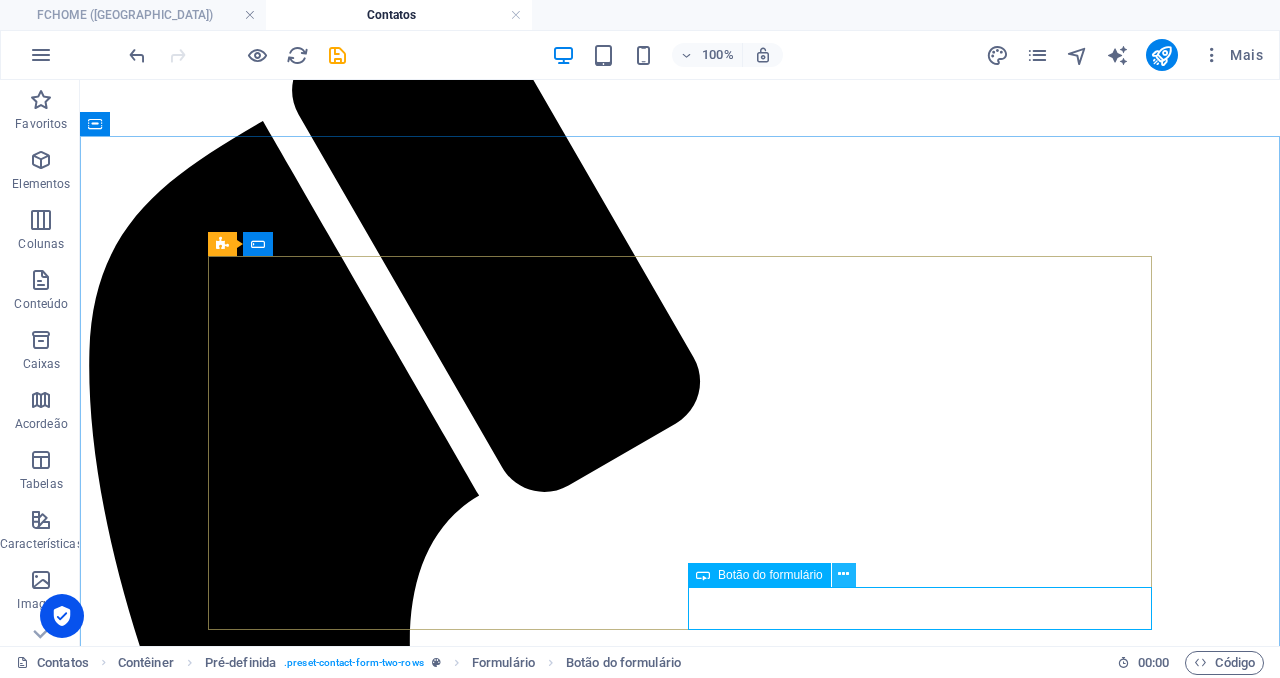 click at bounding box center [843, 574] 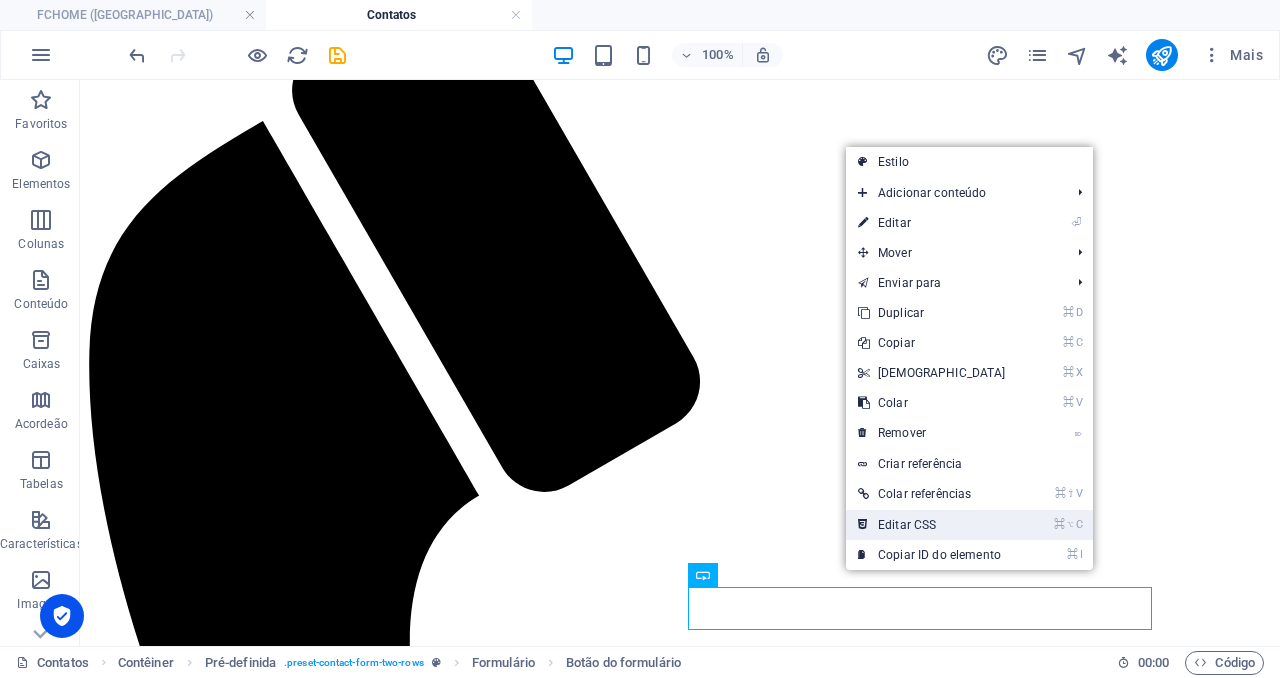 click on "⌘ ⌥ C  Editar CSS" at bounding box center (932, 525) 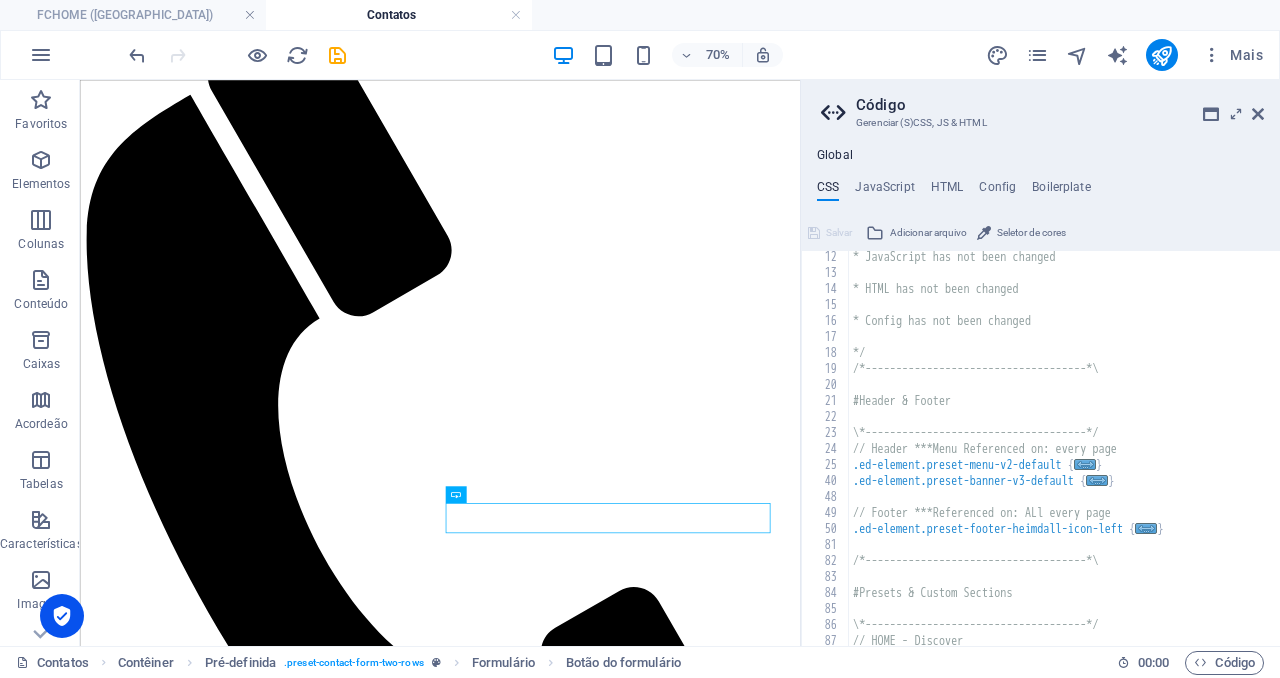 scroll, scrollTop: 186, scrollLeft: 0, axis: vertical 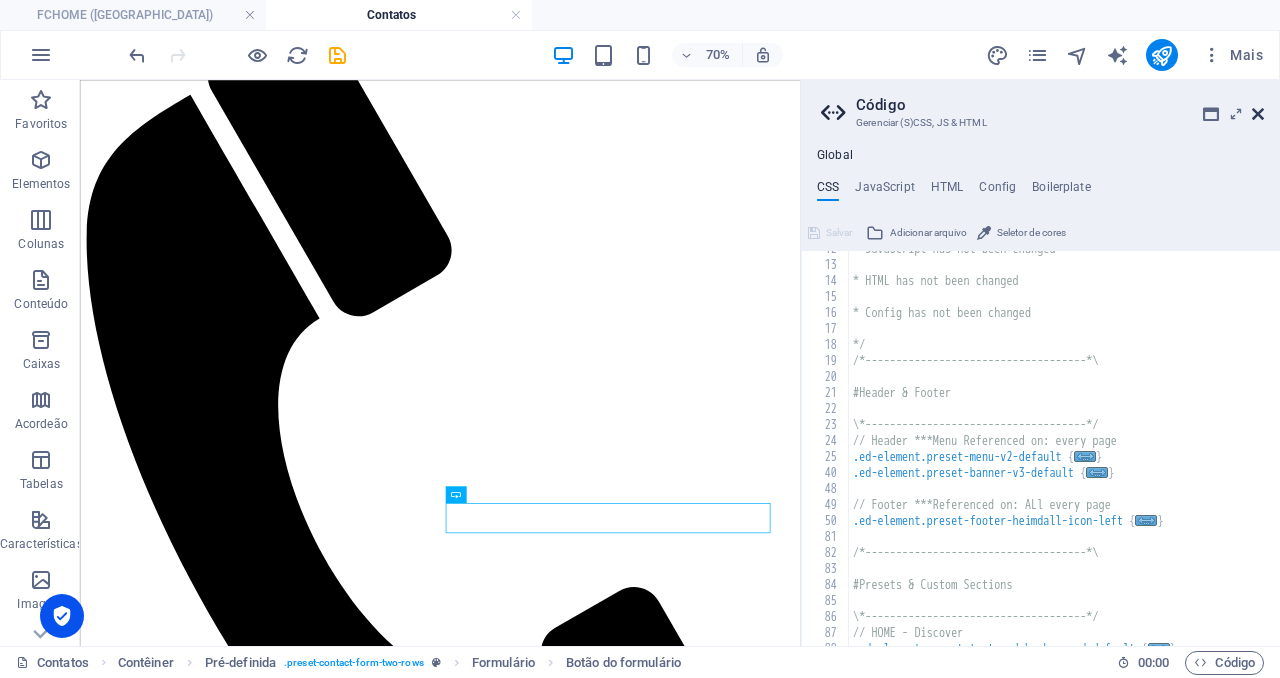click at bounding box center (1258, 114) 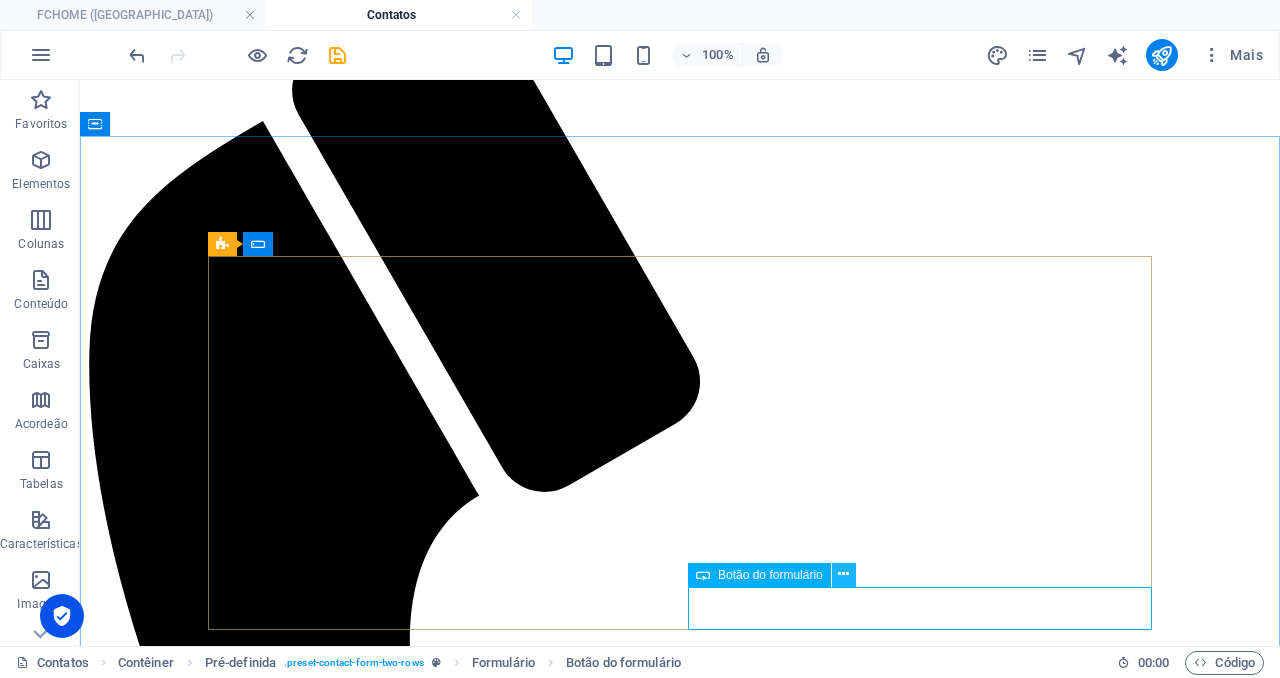 click at bounding box center [843, 574] 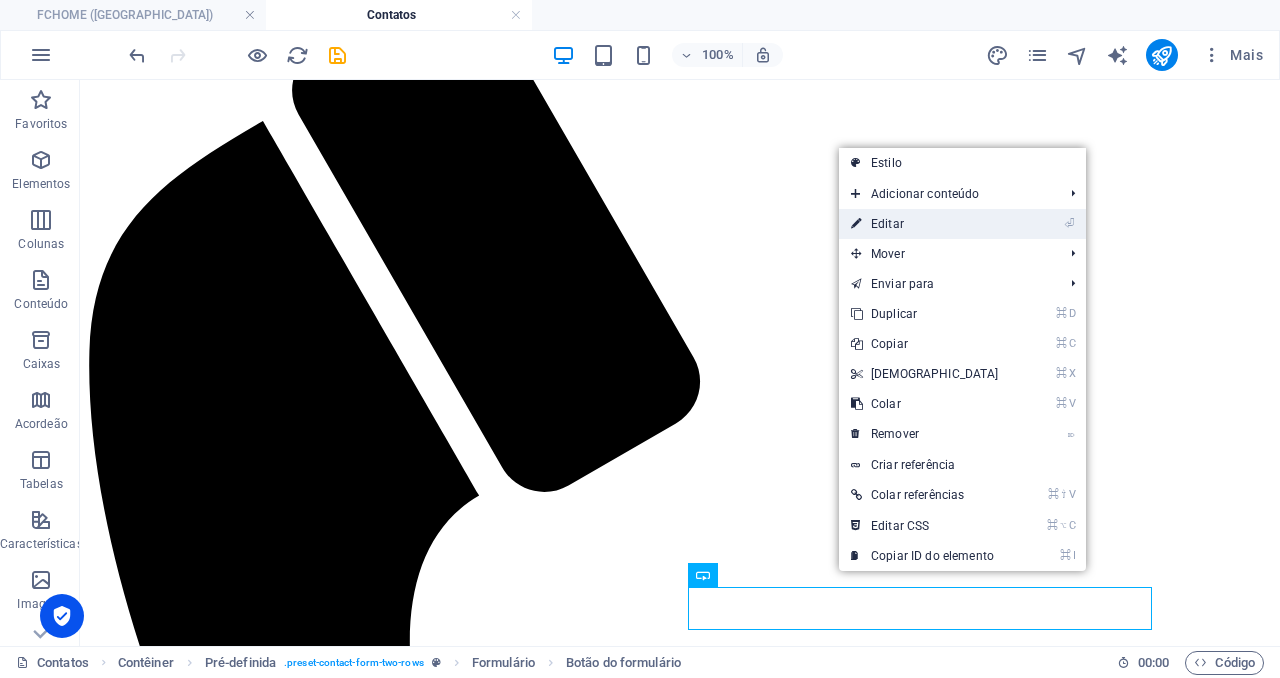 click on "⏎  Editar" at bounding box center (925, 224) 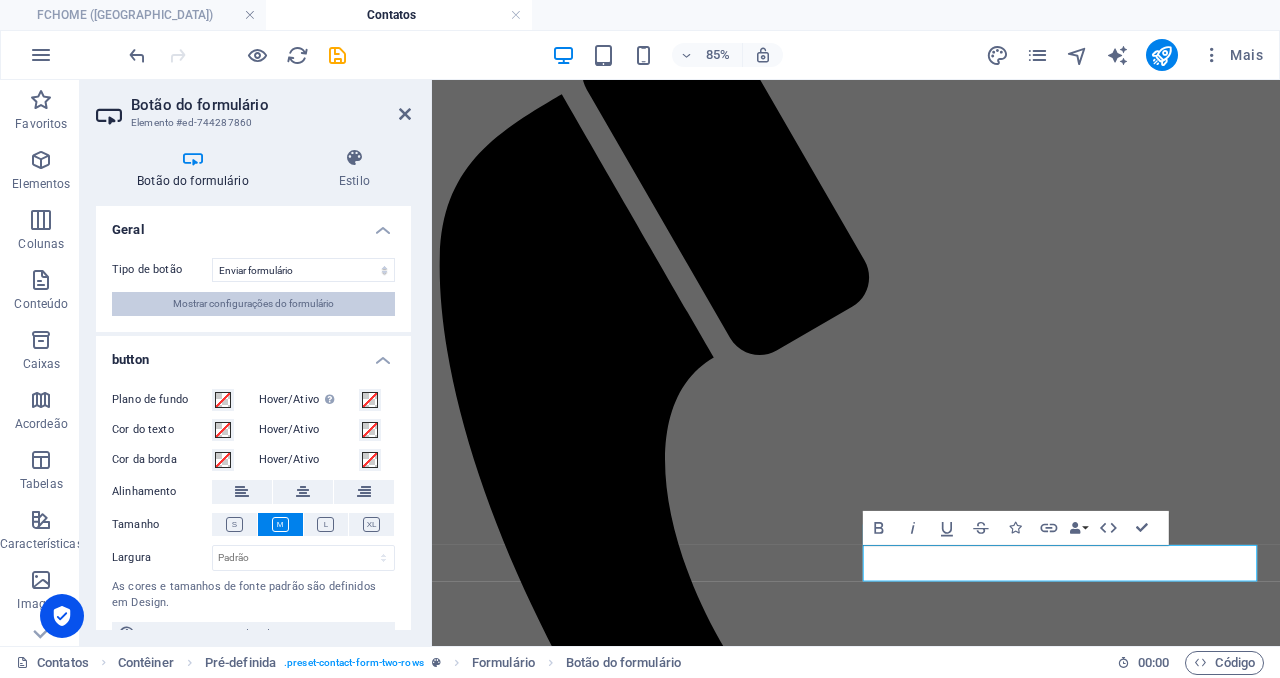 click on "Mostrar configurações do formulário" at bounding box center (253, 304) 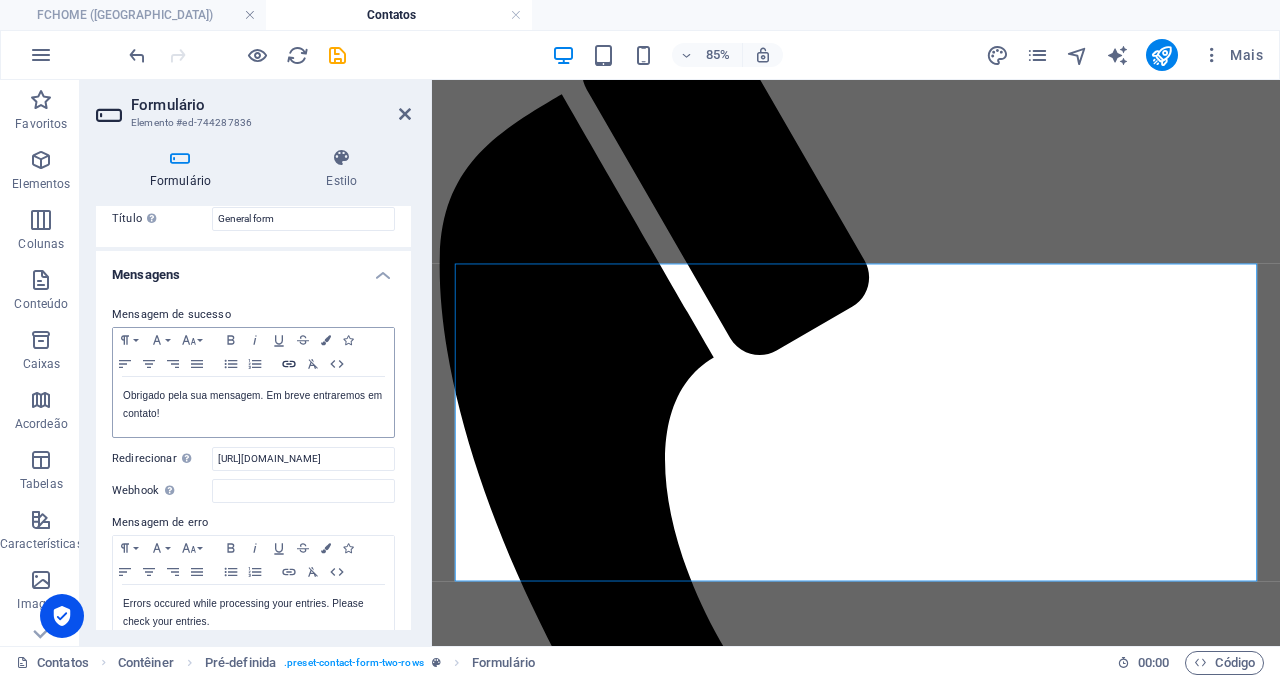 scroll, scrollTop: 55, scrollLeft: 0, axis: vertical 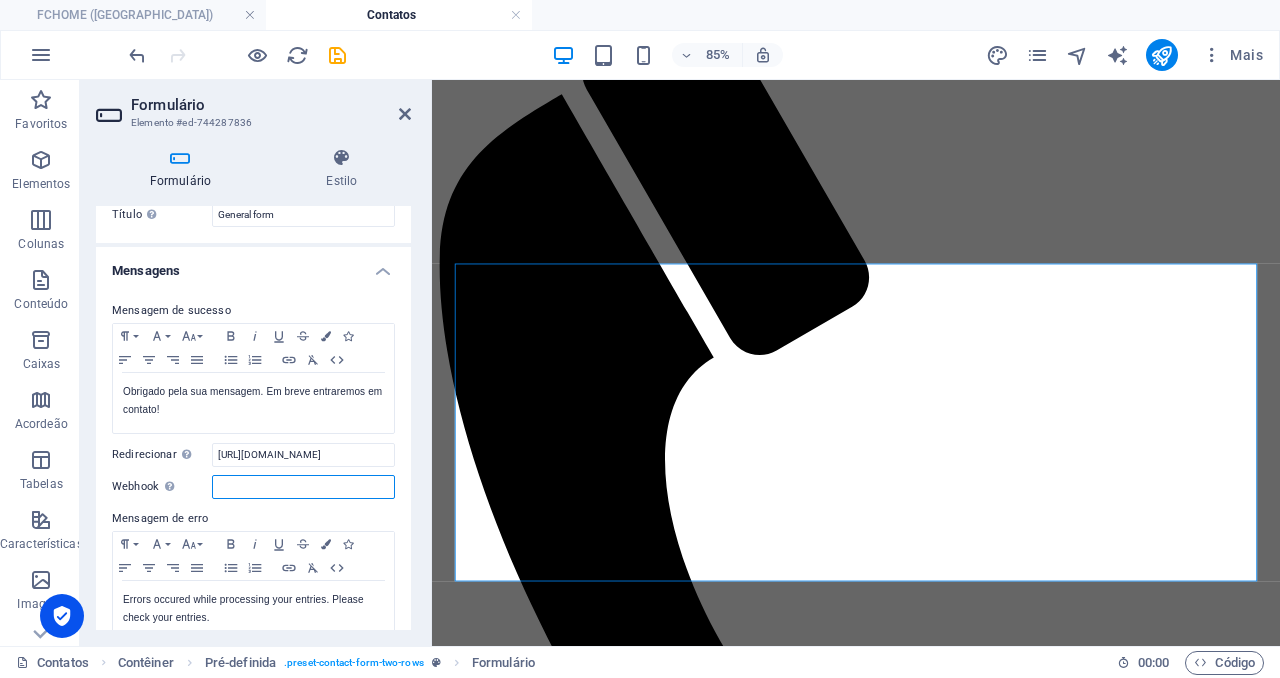 click on "Webhook Um webhook é uma notificação push deste formulário para outro servidor. Cada vez que alguém enviar este formulário, os dados serão enviados ao seu servidor." at bounding box center [303, 487] 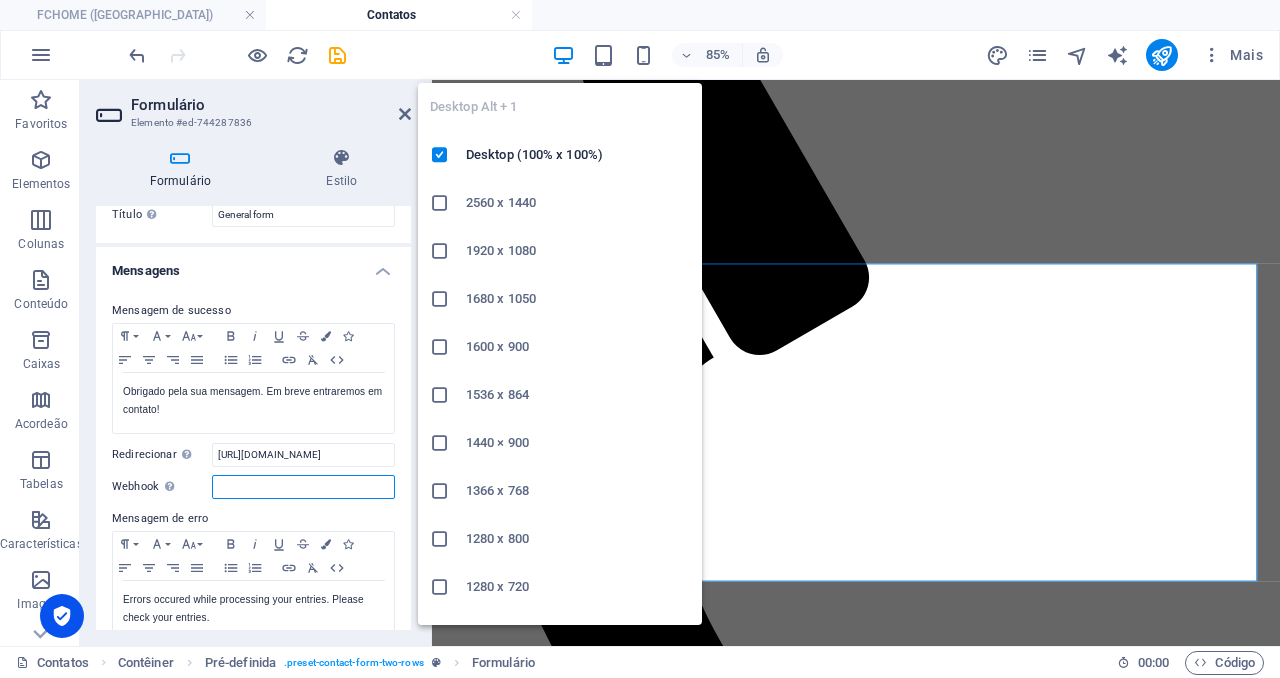paste on "[EMAIL_ADDRESS][DOMAIN_NAME]" 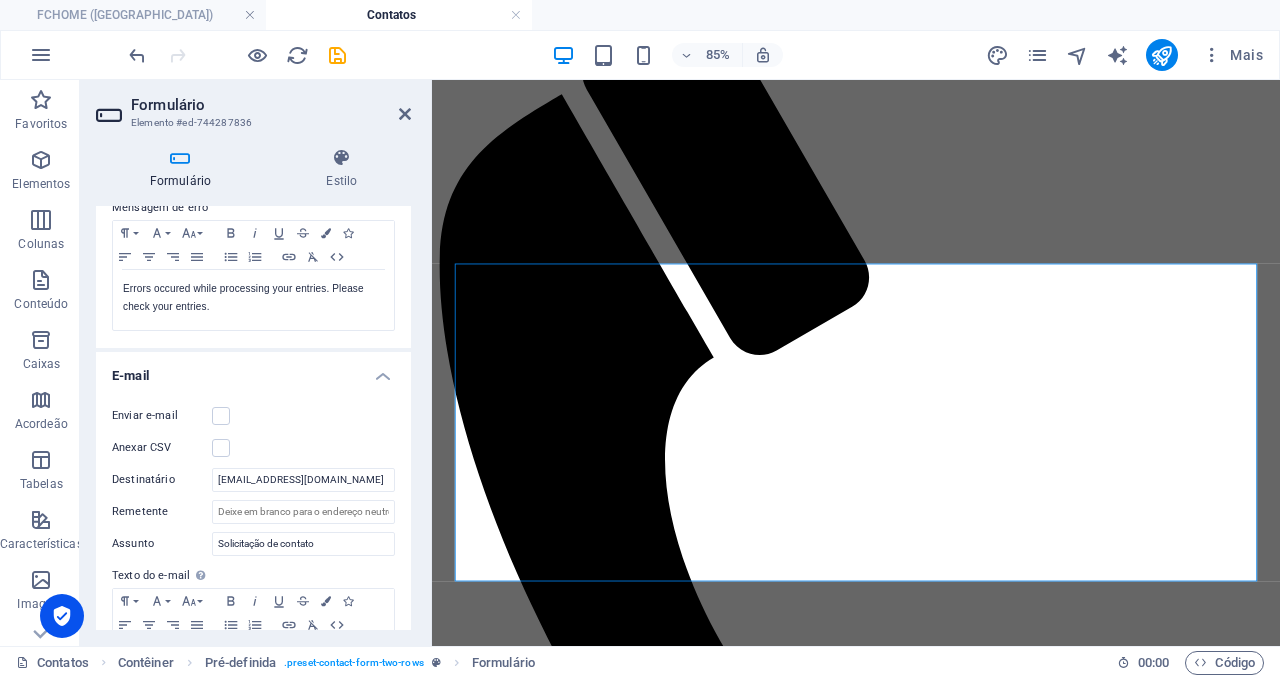 scroll, scrollTop: 368, scrollLeft: 0, axis: vertical 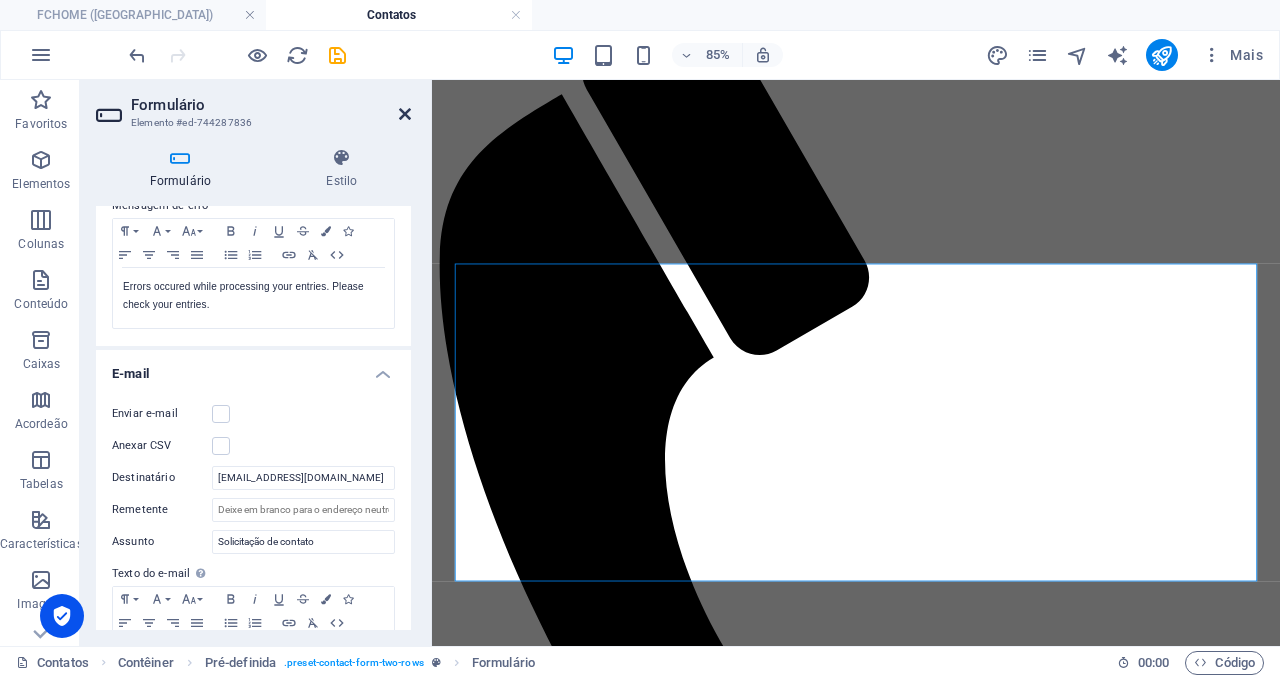 type on "[EMAIL_ADDRESS][DOMAIN_NAME]" 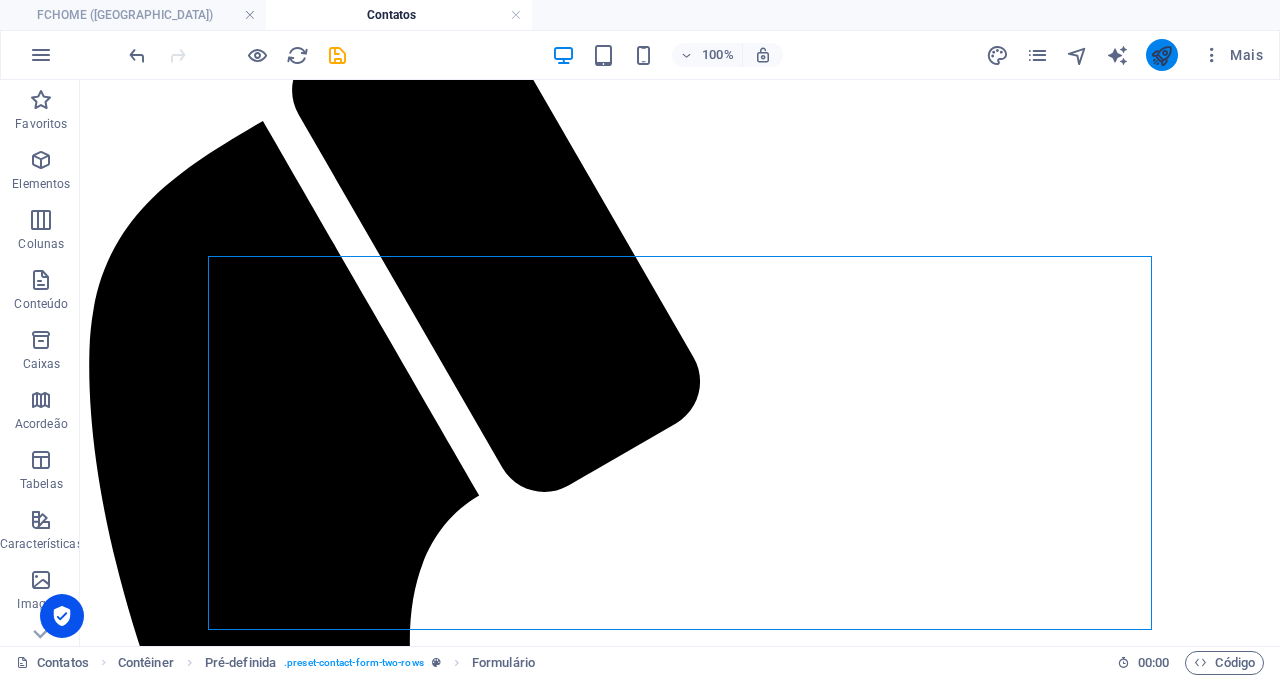 click at bounding box center [1162, 55] 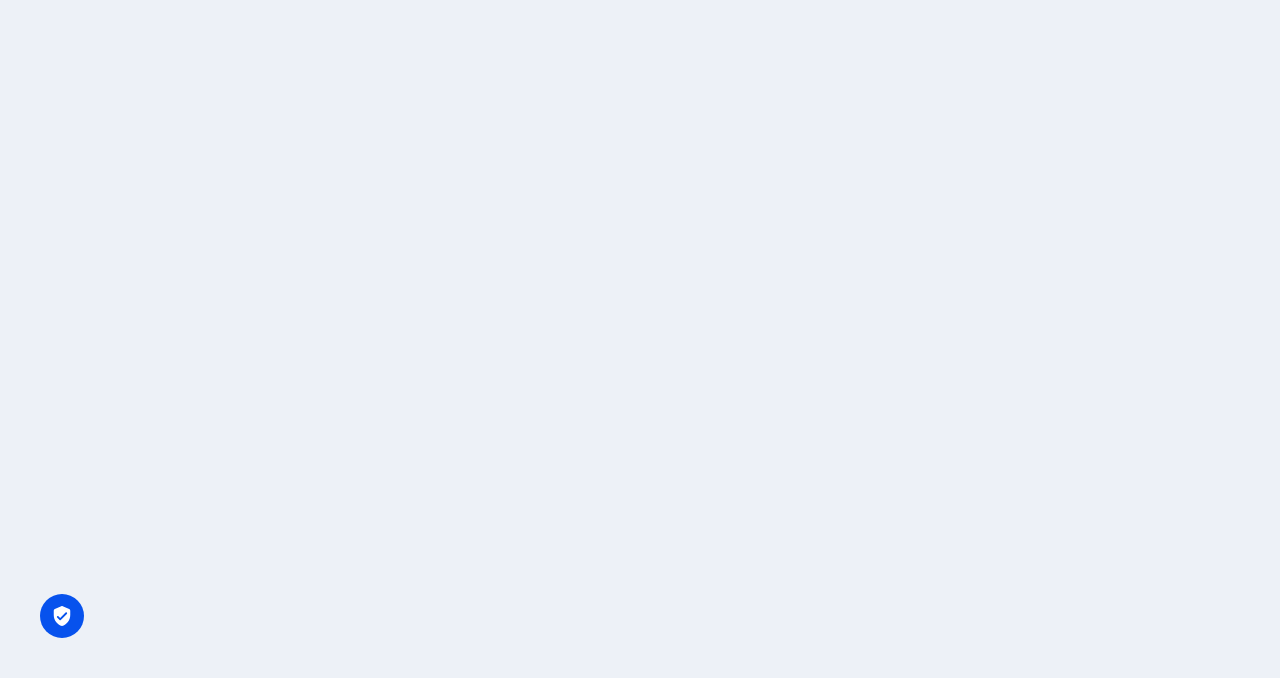 scroll, scrollTop: 0, scrollLeft: 0, axis: both 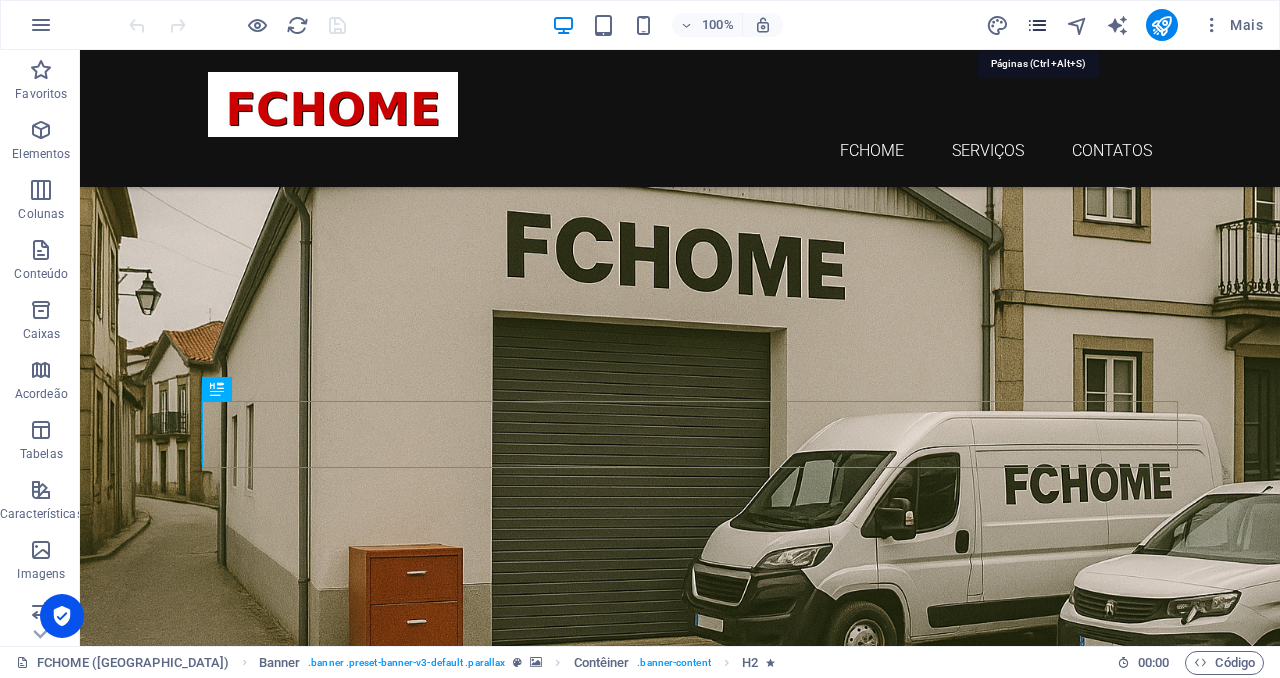 click at bounding box center [1037, 25] 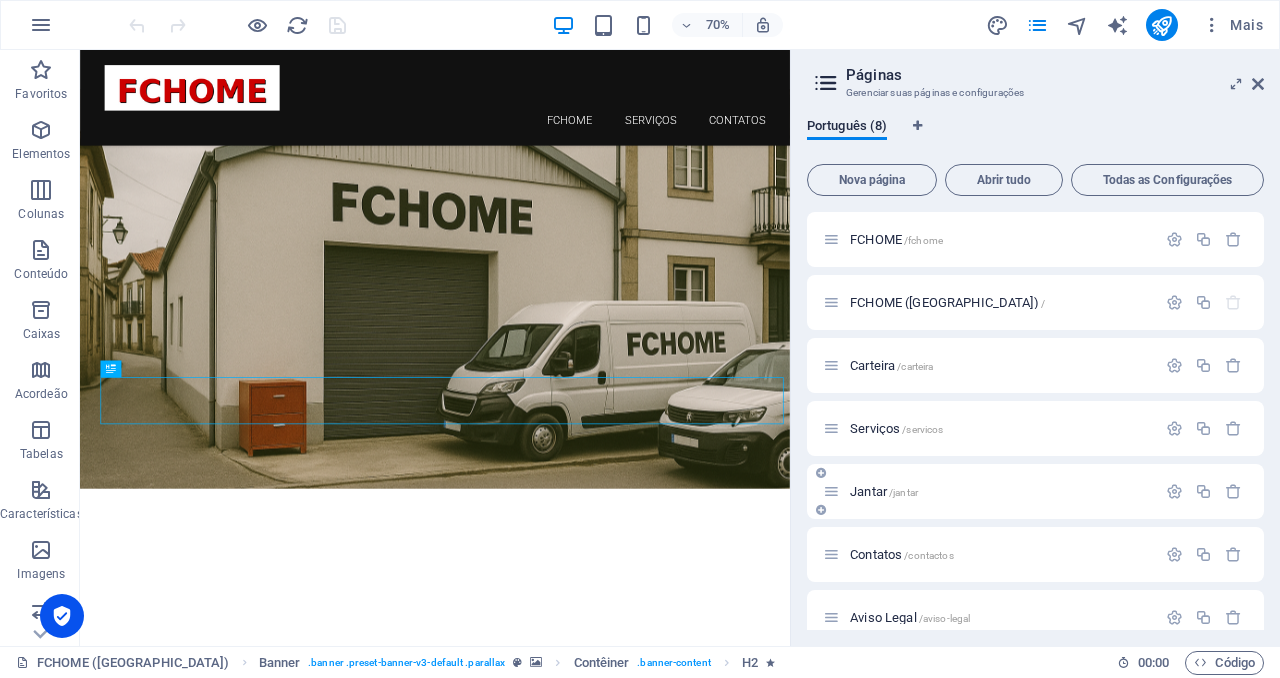 scroll, scrollTop: 40, scrollLeft: 0, axis: vertical 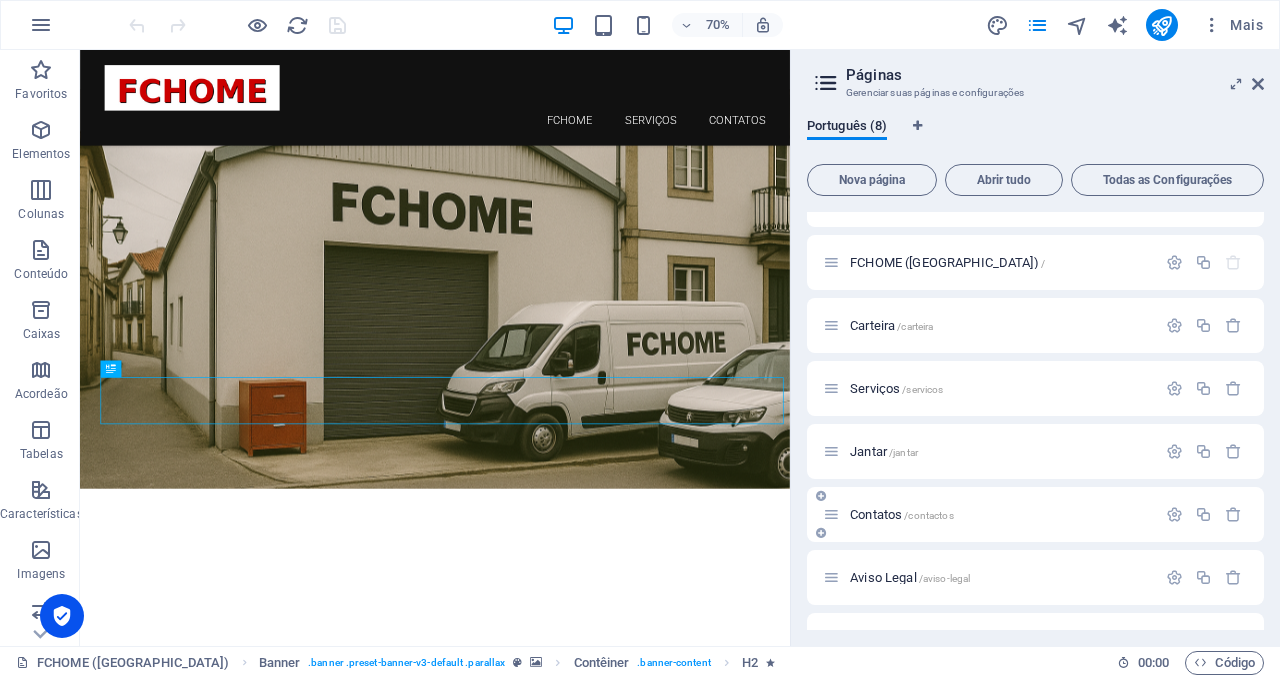 click on "Contatos /contactos" at bounding box center (989, 514) 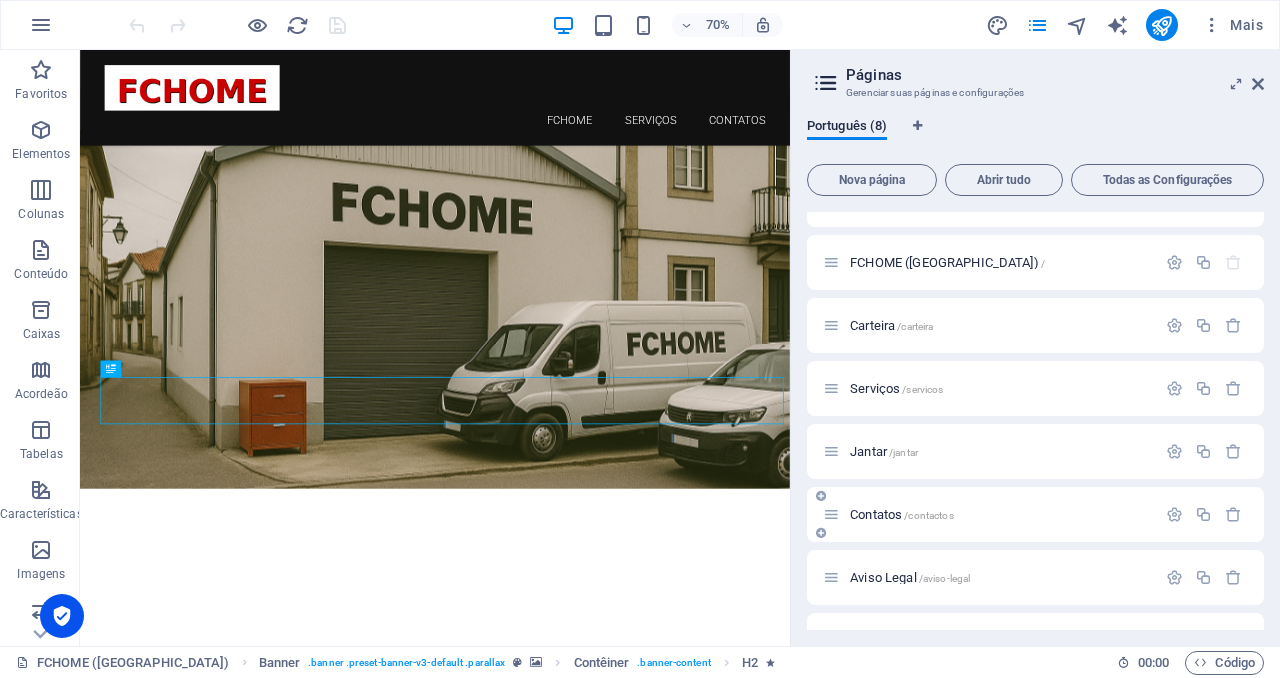 click on "Contatos /contactos" at bounding box center (902, 514) 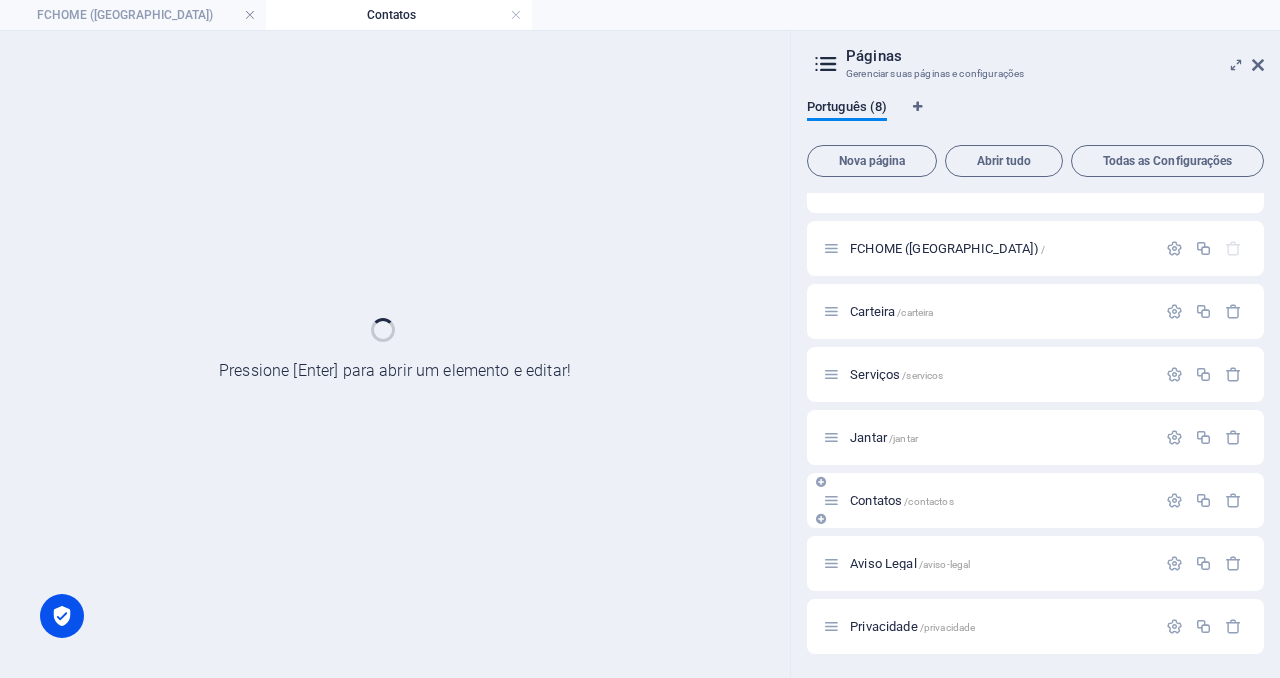scroll, scrollTop: 35, scrollLeft: 0, axis: vertical 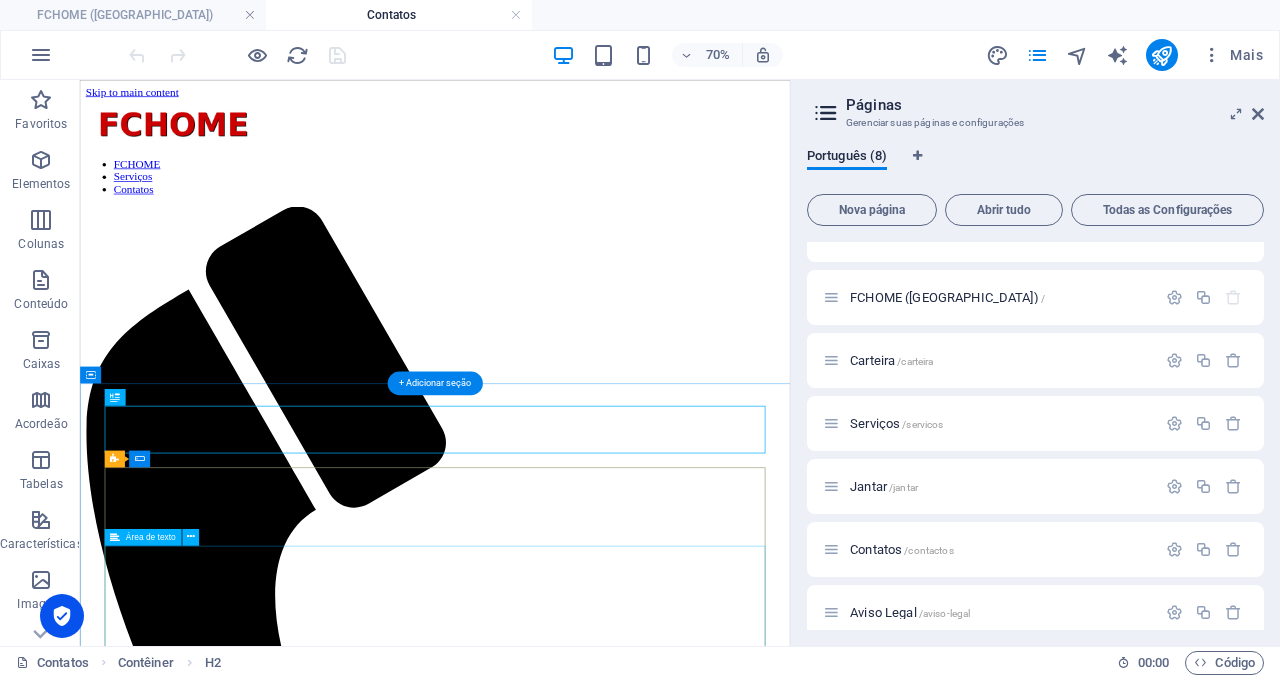 click 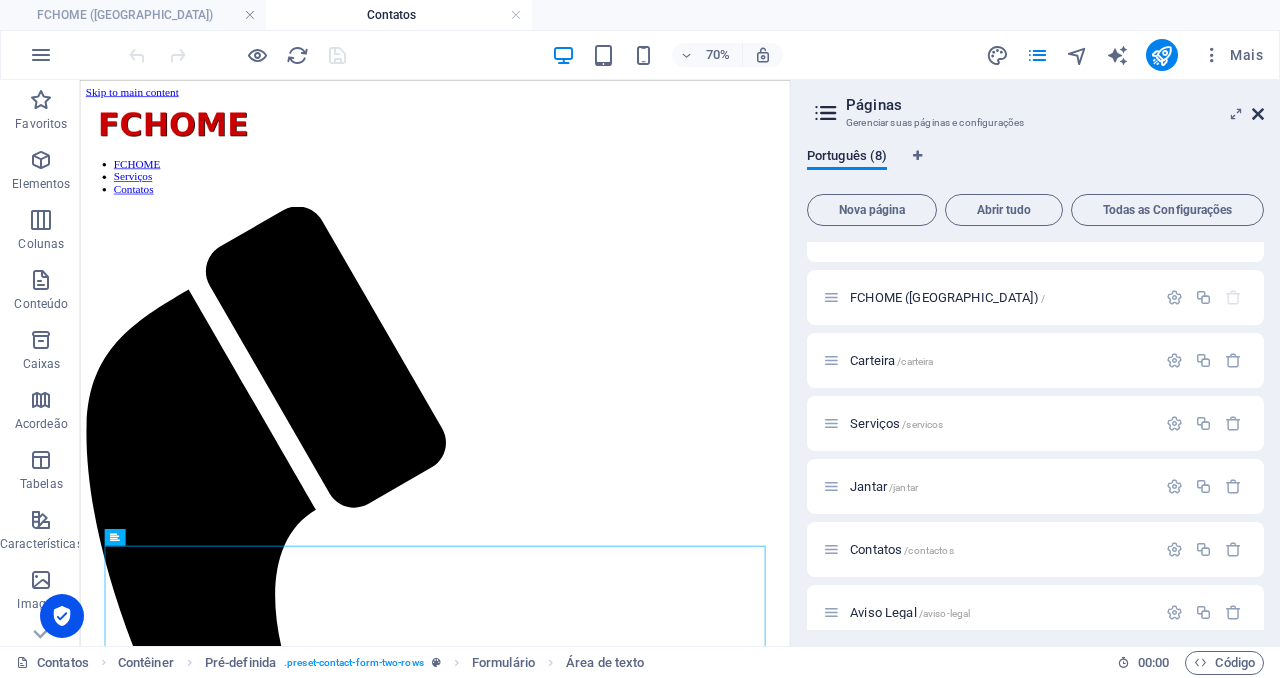 click at bounding box center [1258, 114] 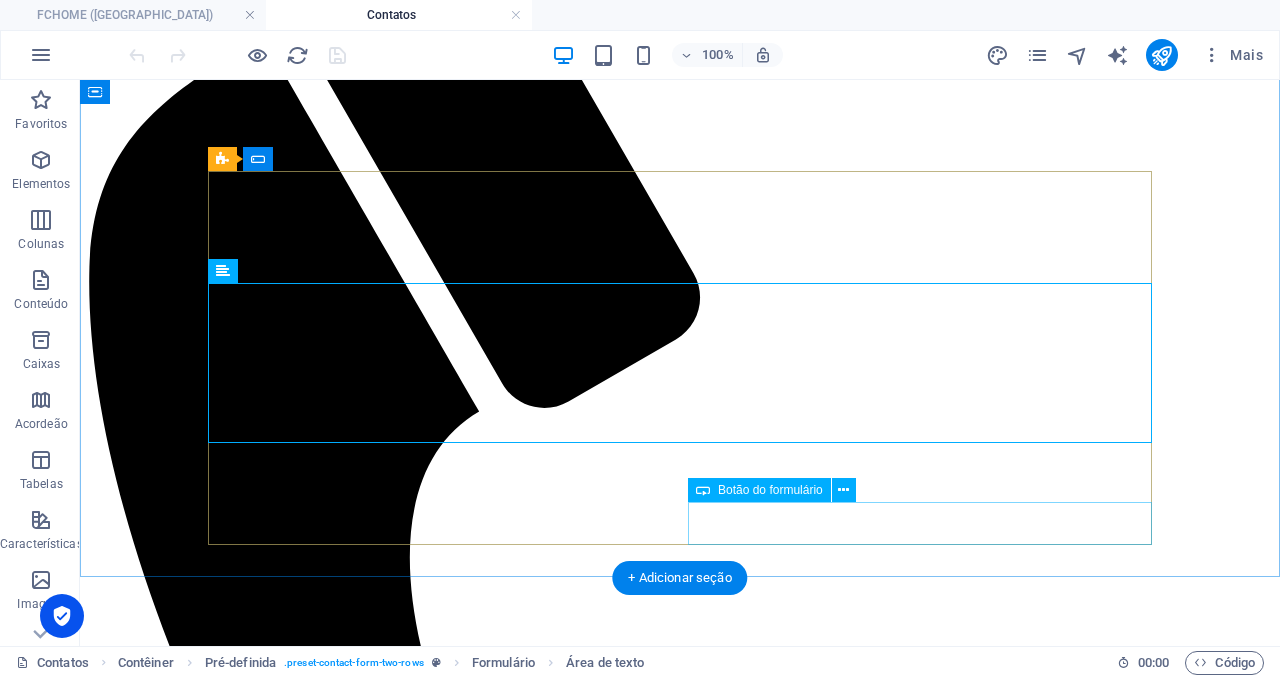 click on "ENVIAR" 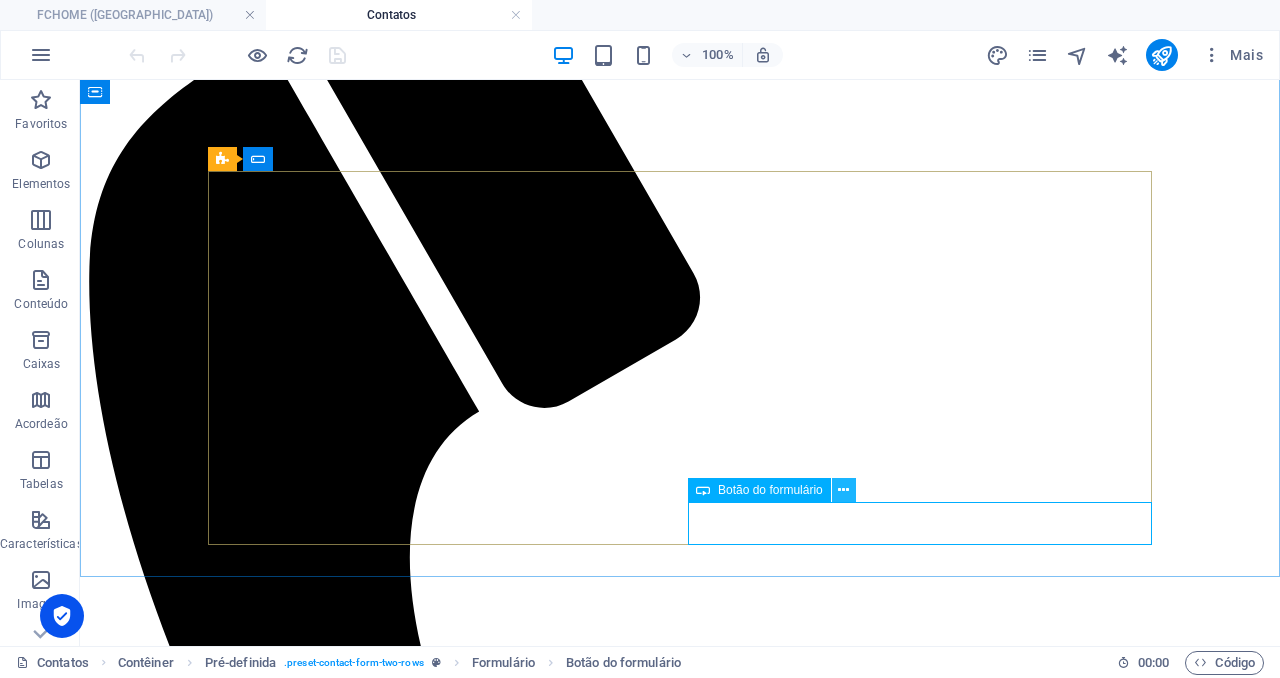click at bounding box center [843, 490] 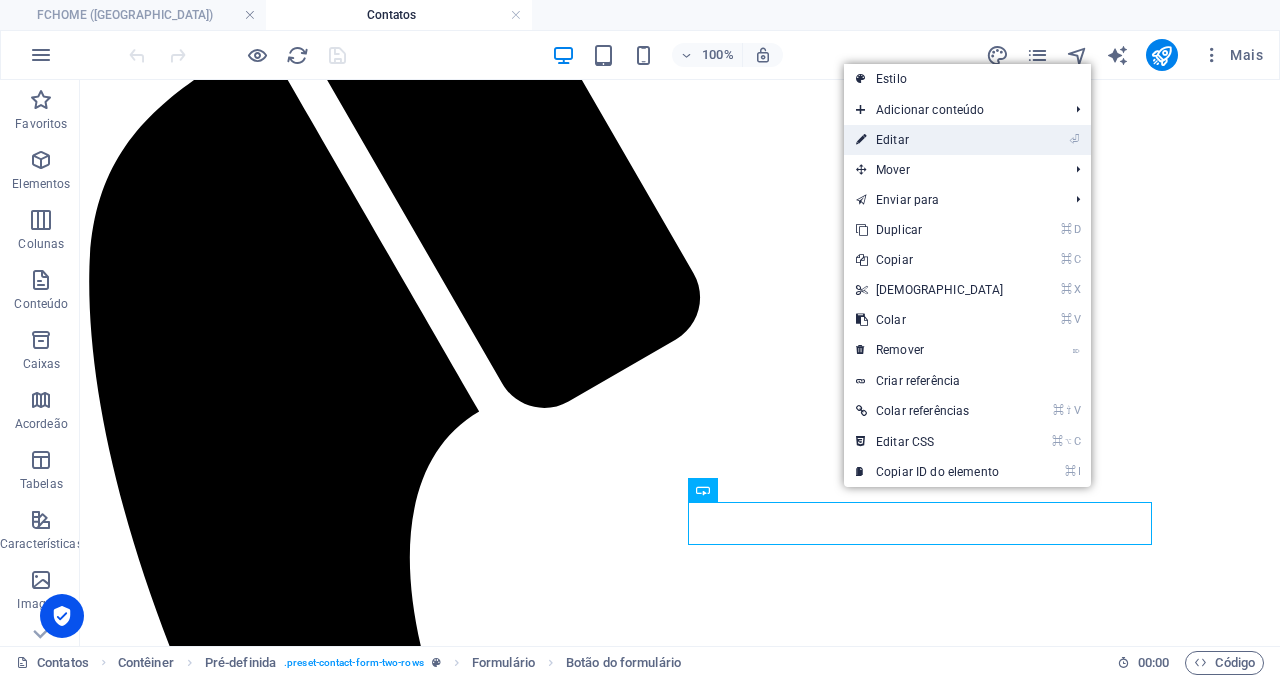click on "⏎  Editar" at bounding box center [930, 140] 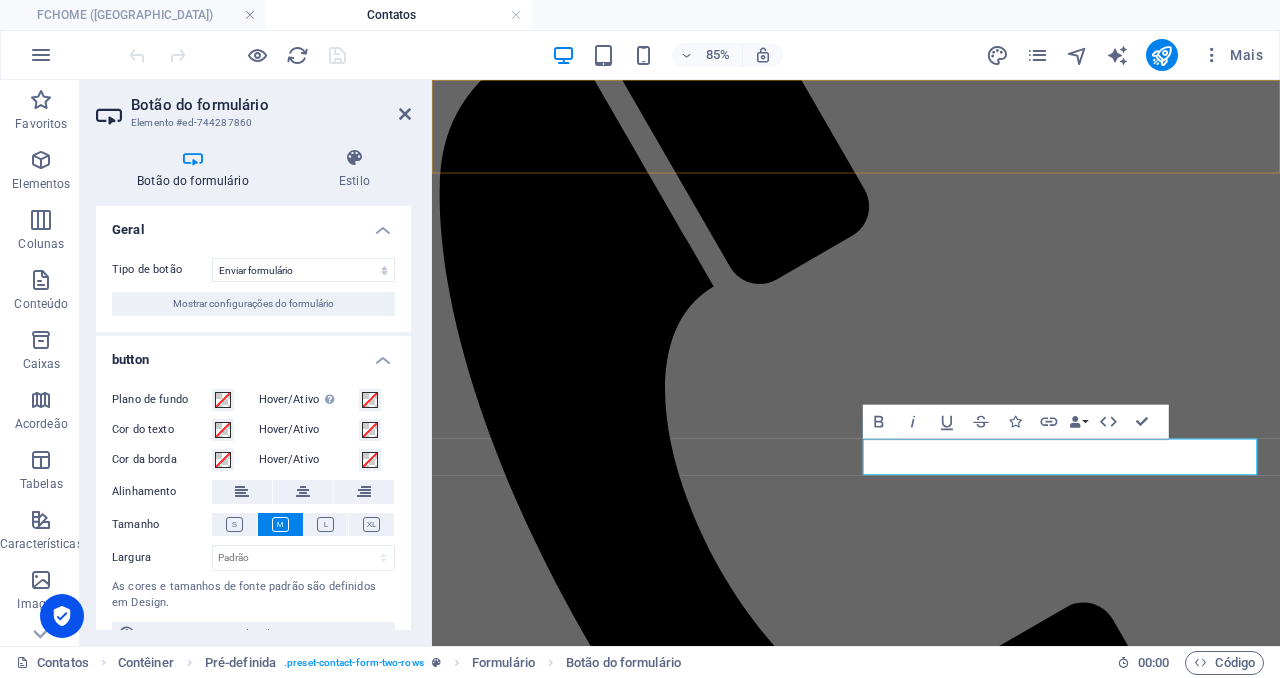 scroll, scrollTop: 404, scrollLeft: 0, axis: vertical 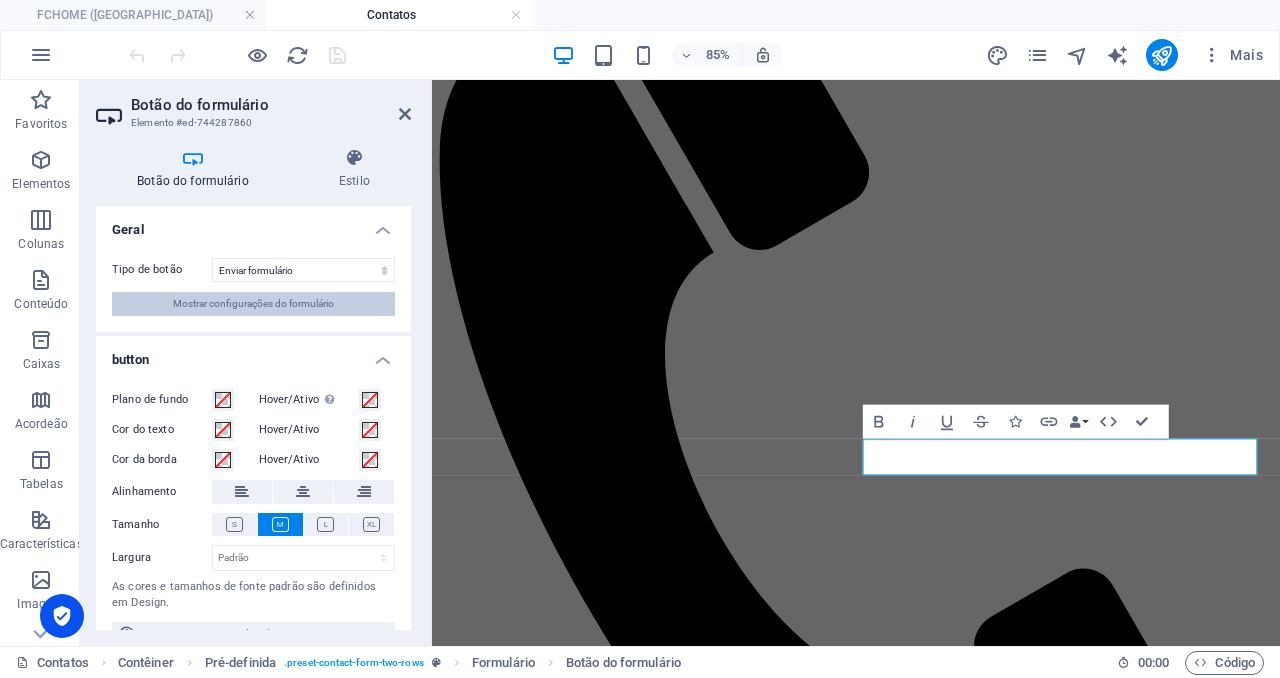 click on "Mostrar configurações do formulário" at bounding box center [253, 304] 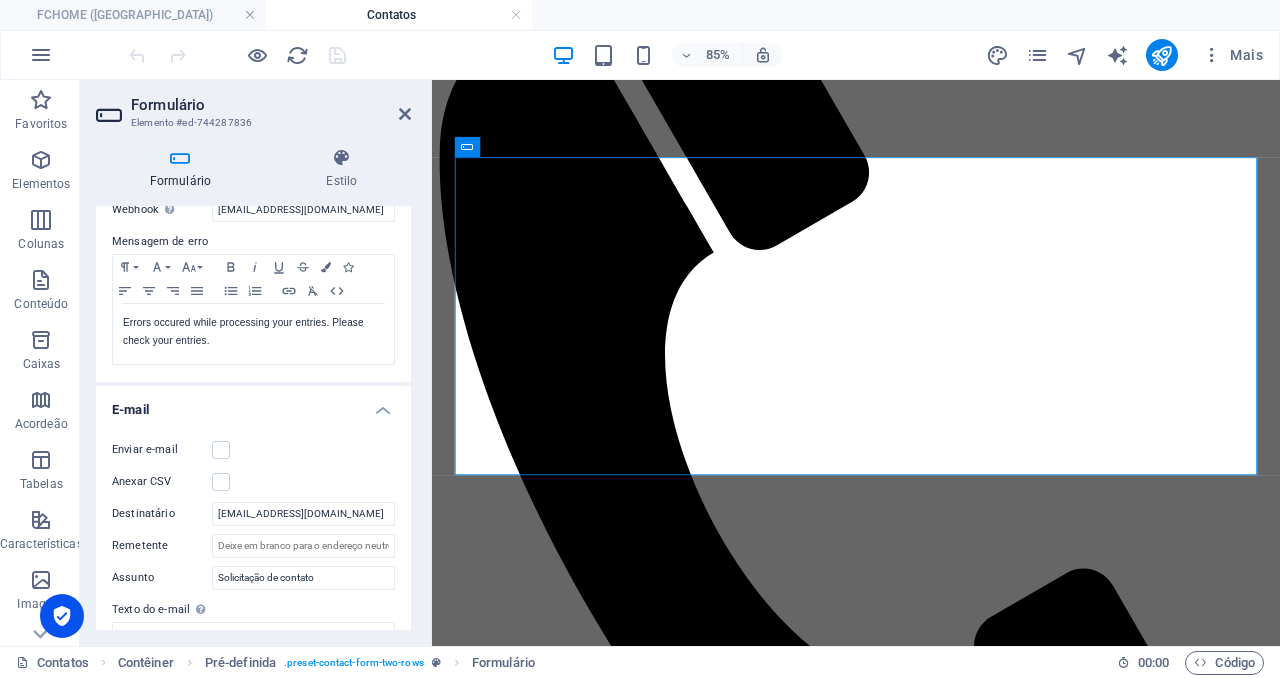 scroll, scrollTop: 336, scrollLeft: 0, axis: vertical 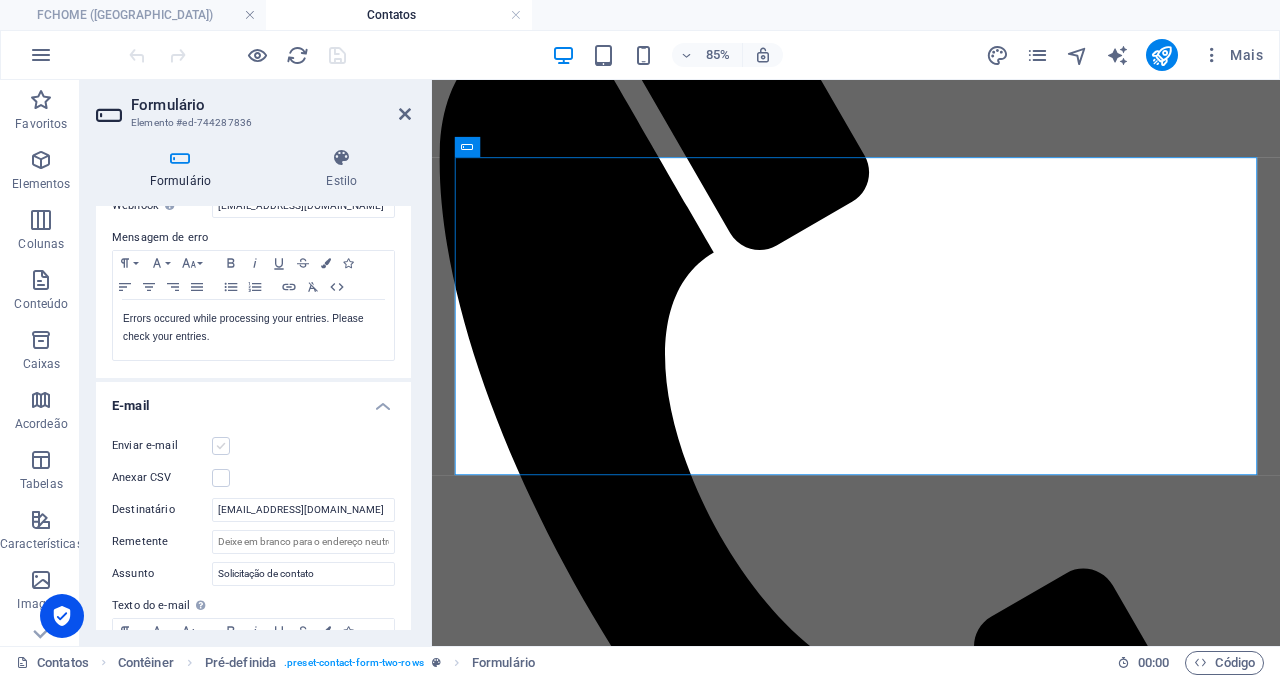 click at bounding box center [221, 446] 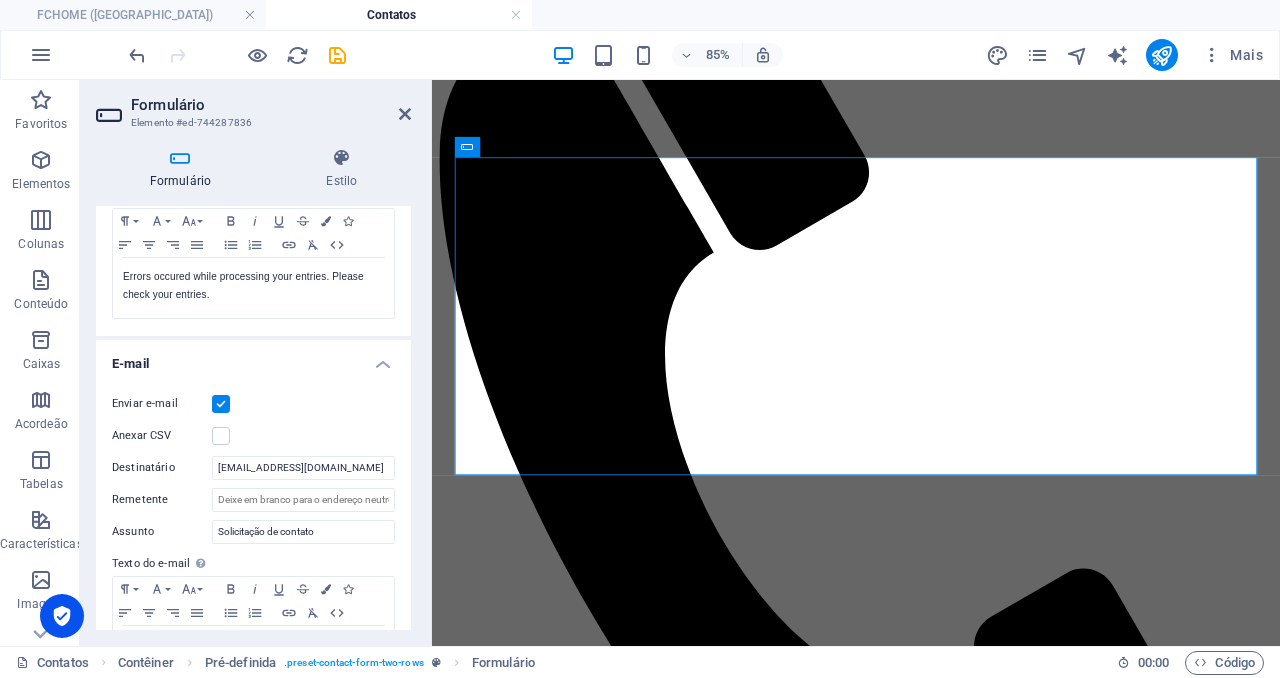 scroll, scrollTop: 384, scrollLeft: 0, axis: vertical 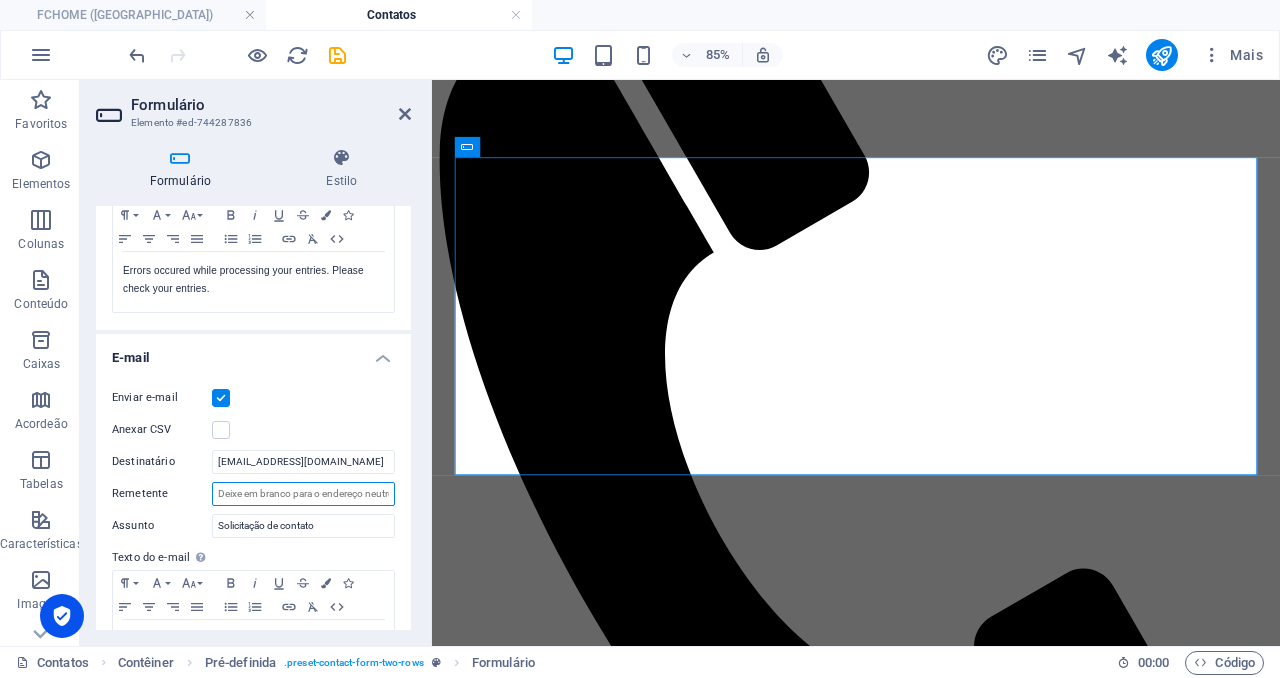 click on "Remetente" at bounding box center [303, 494] 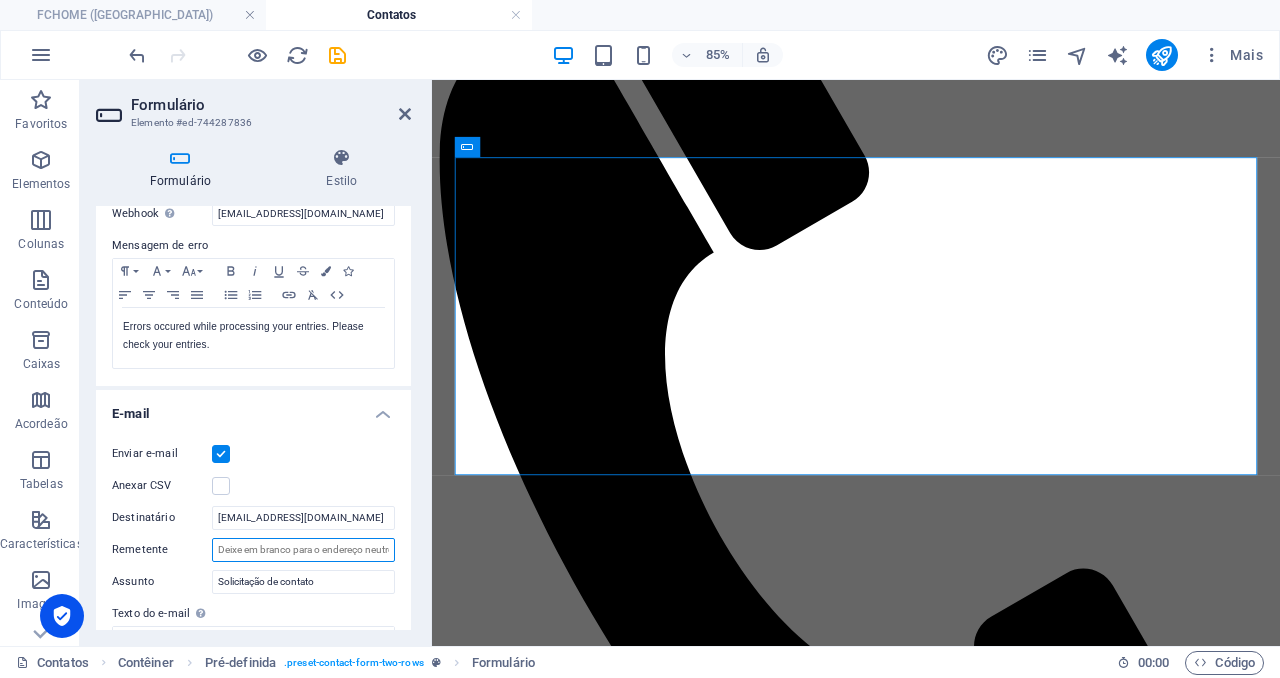 scroll, scrollTop: 330, scrollLeft: 0, axis: vertical 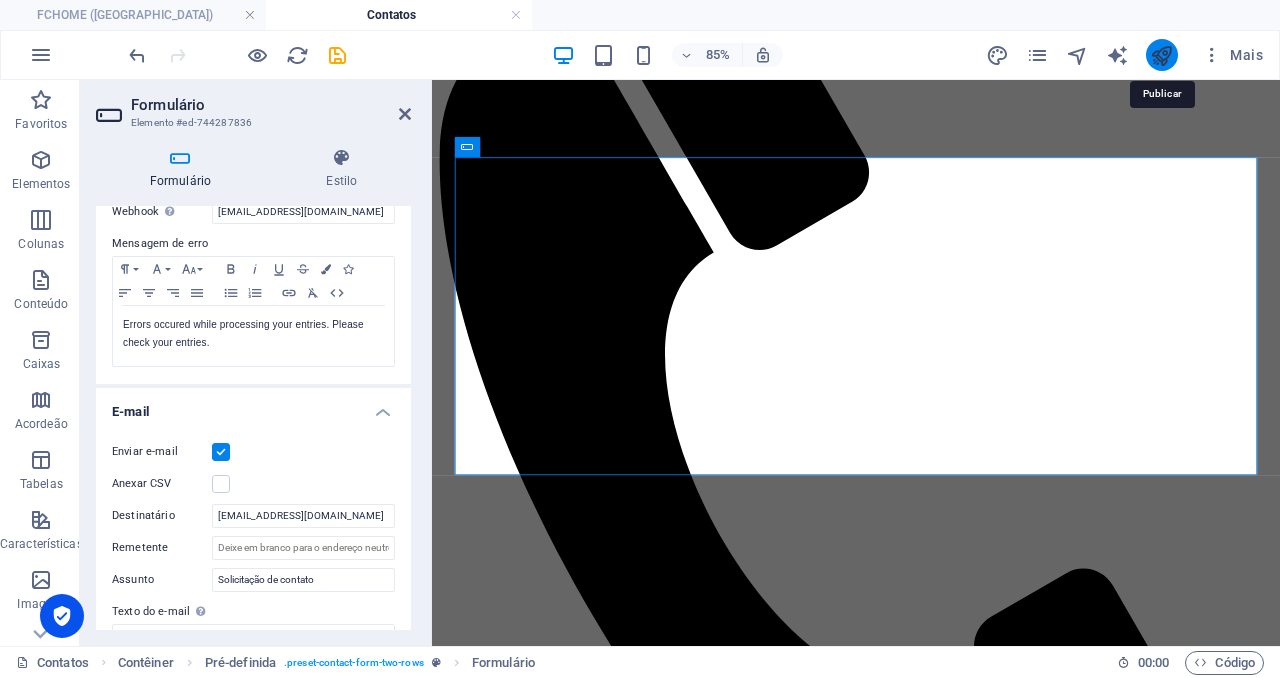 click at bounding box center [1161, 55] 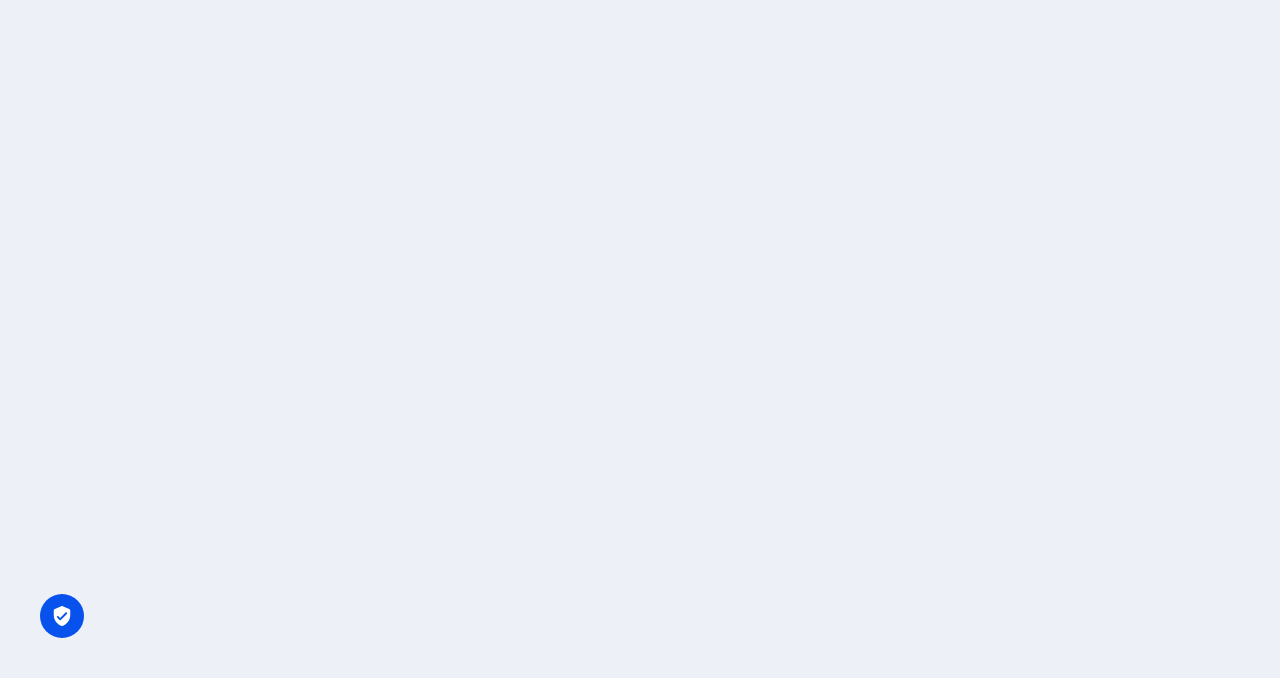 scroll, scrollTop: 0, scrollLeft: 0, axis: both 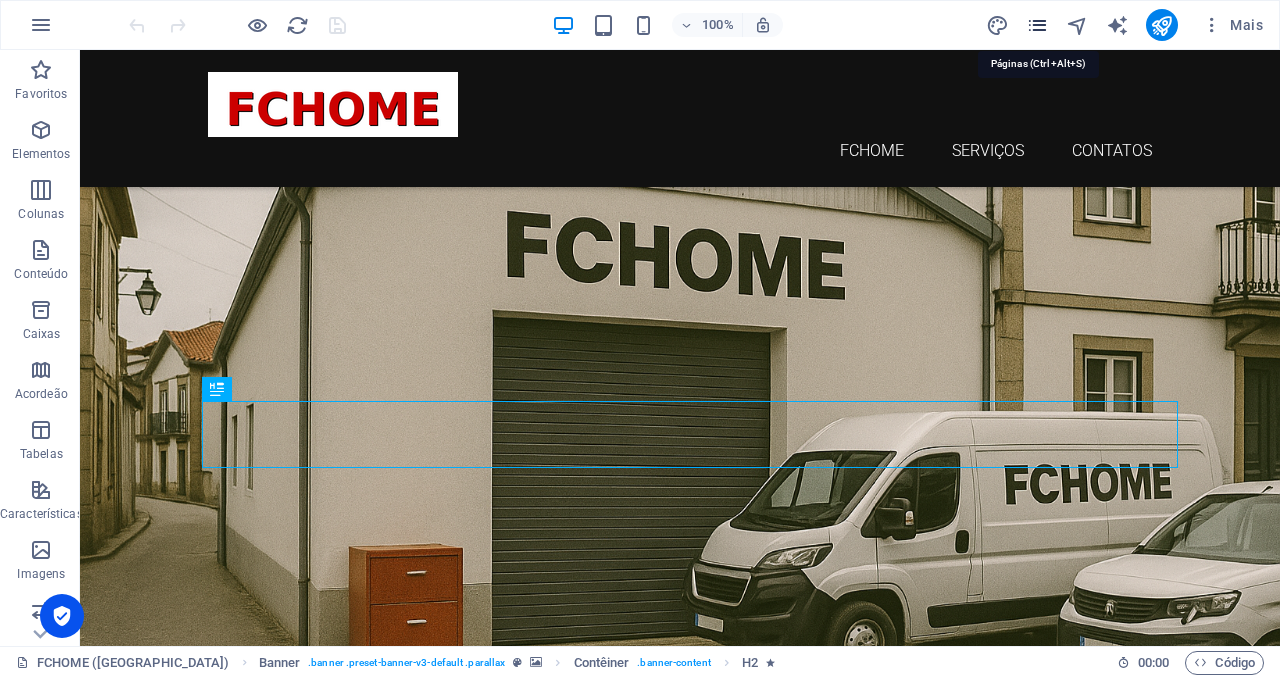 click at bounding box center [1037, 25] 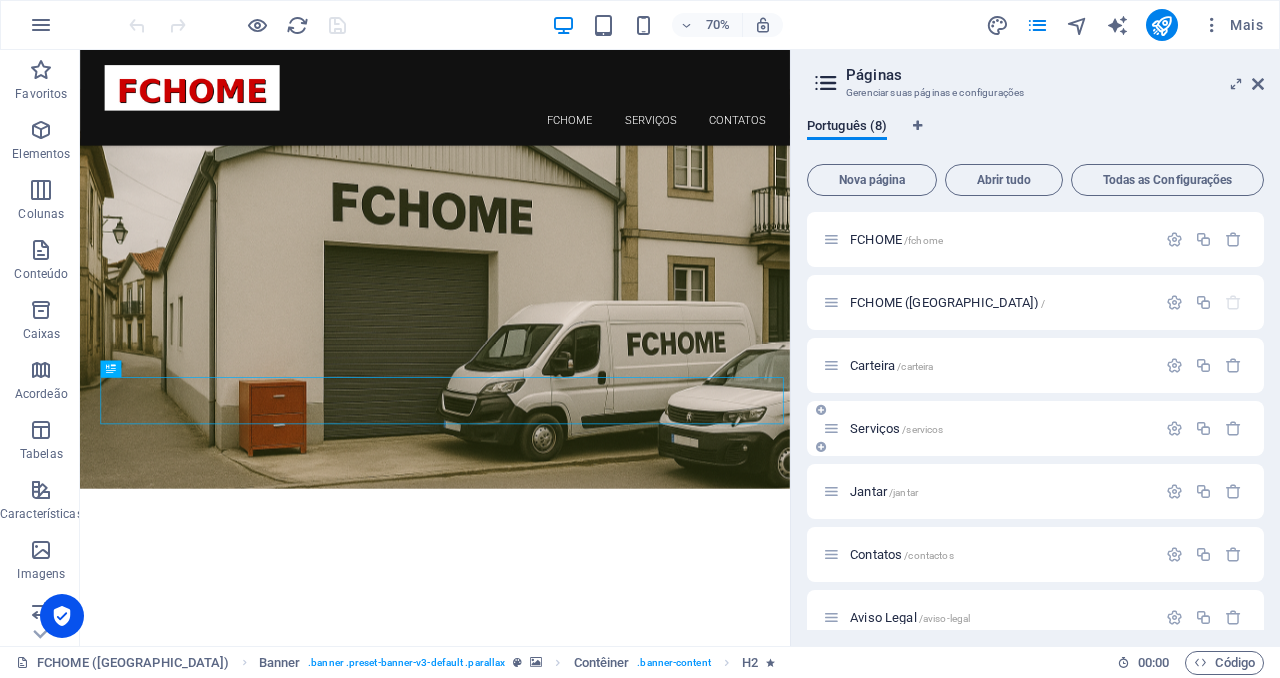scroll, scrollTop: 22, scrollLeft: 0, axis: vertical 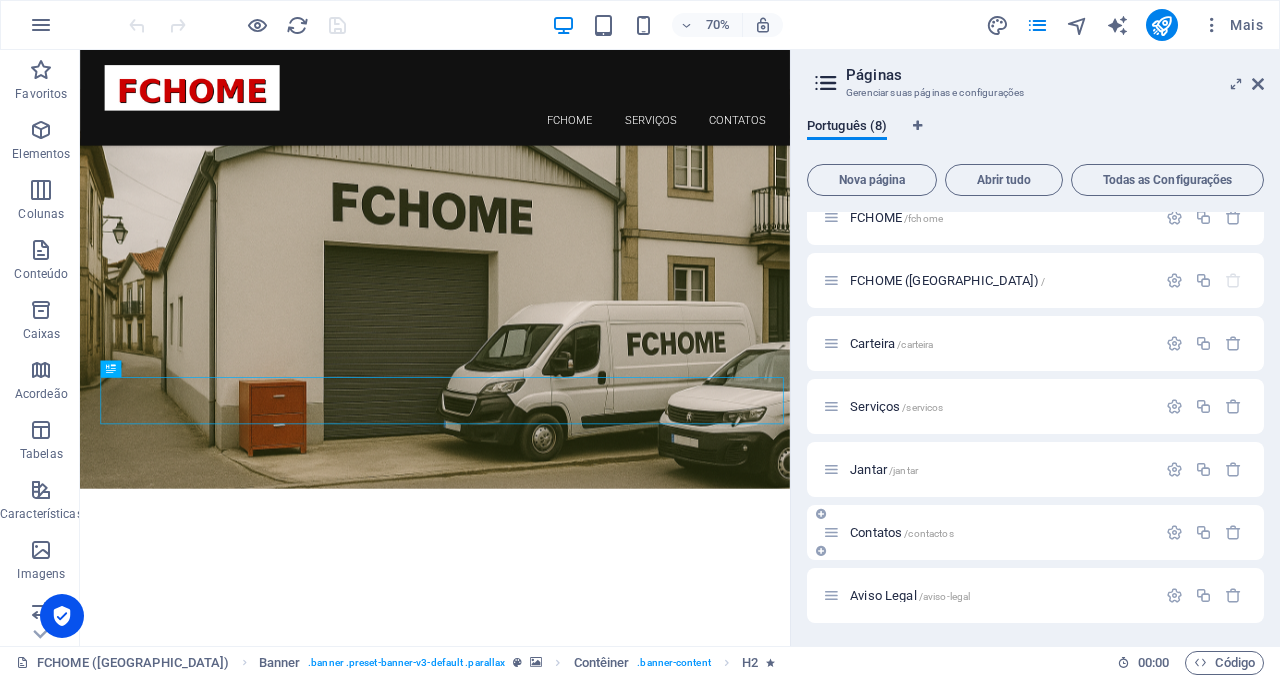 click on "Contatos /contactos" at bounding box center [989, 532] 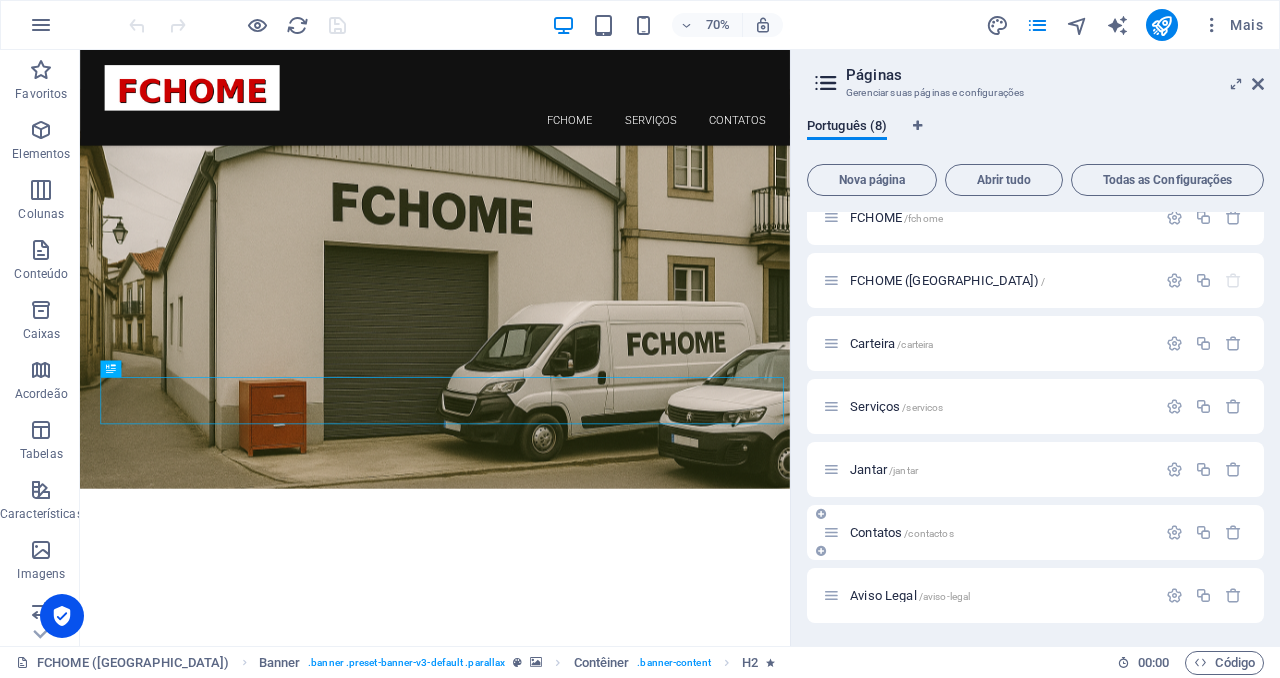 click on "Contatos /contactos" at bounding box center [902, 532] 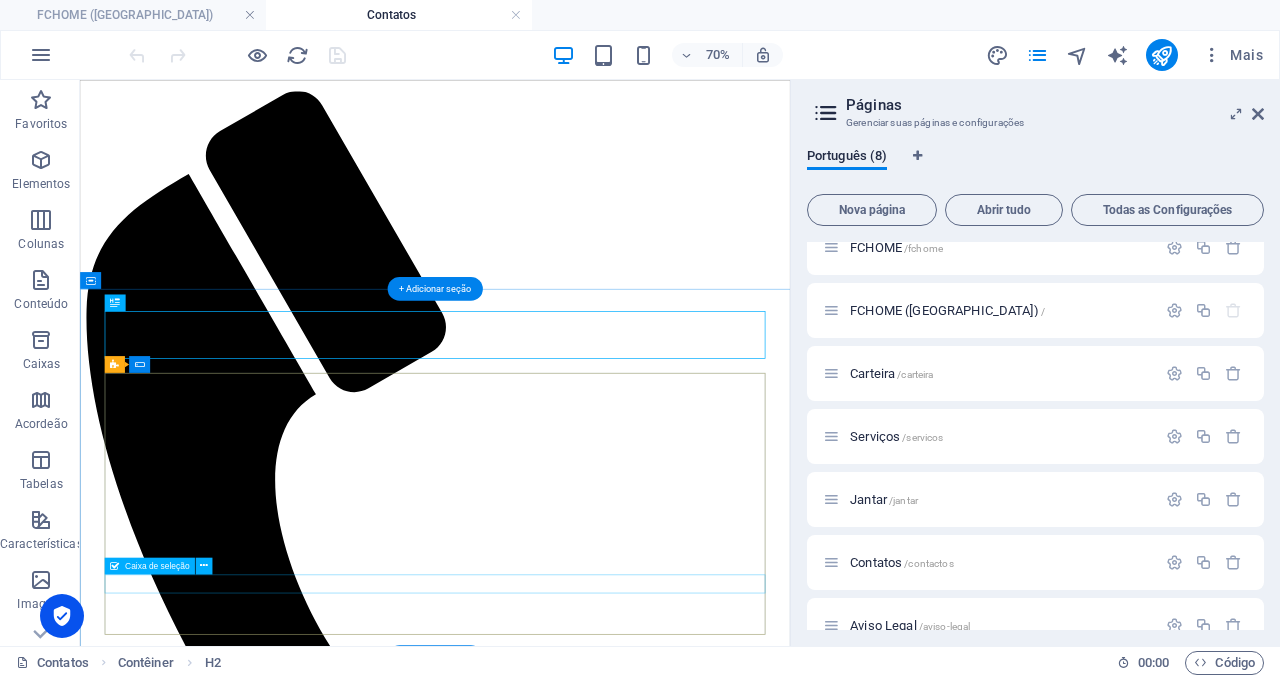 scroll, scrollTop: 211, scrollLeft: 0, axis: vertical 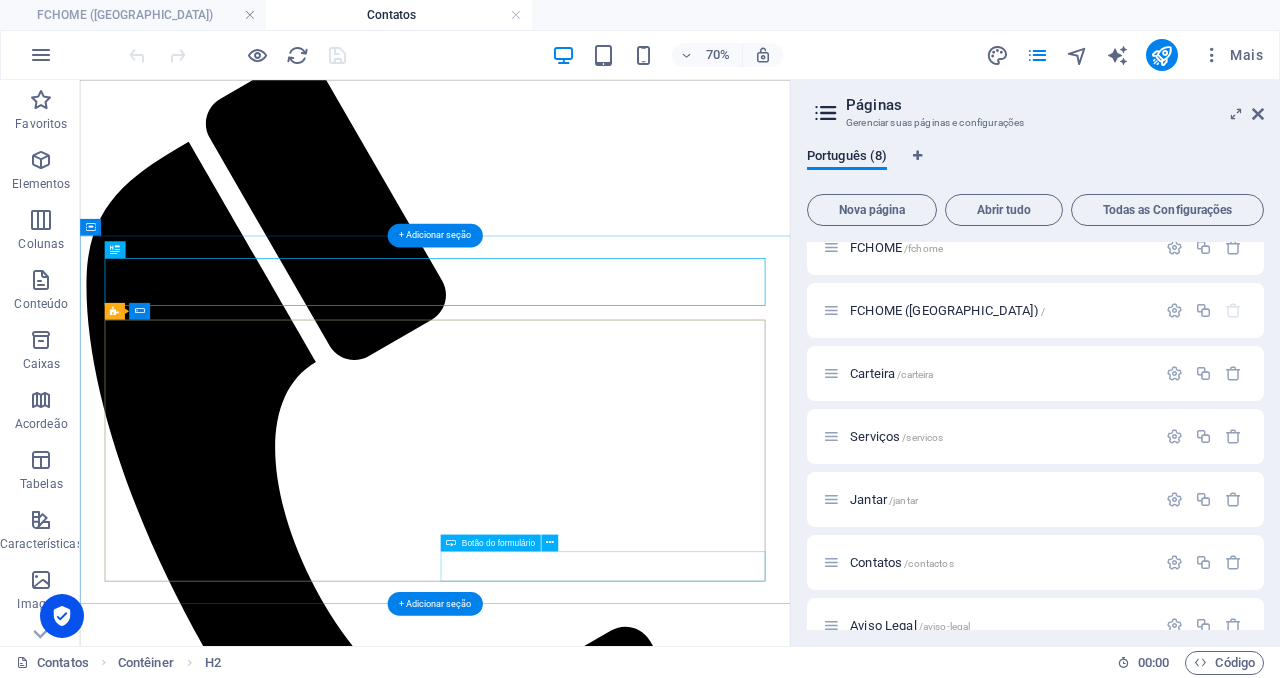 click on "ENVIAR" 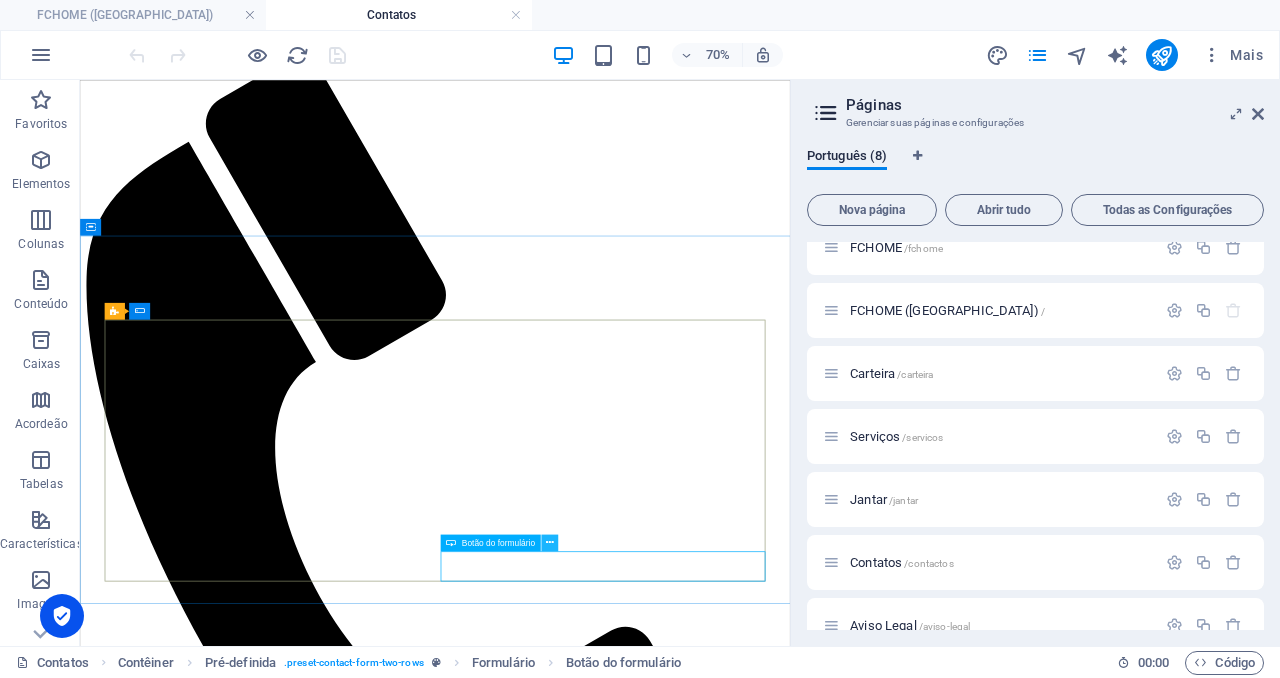 click at bounding box center (550, 542) 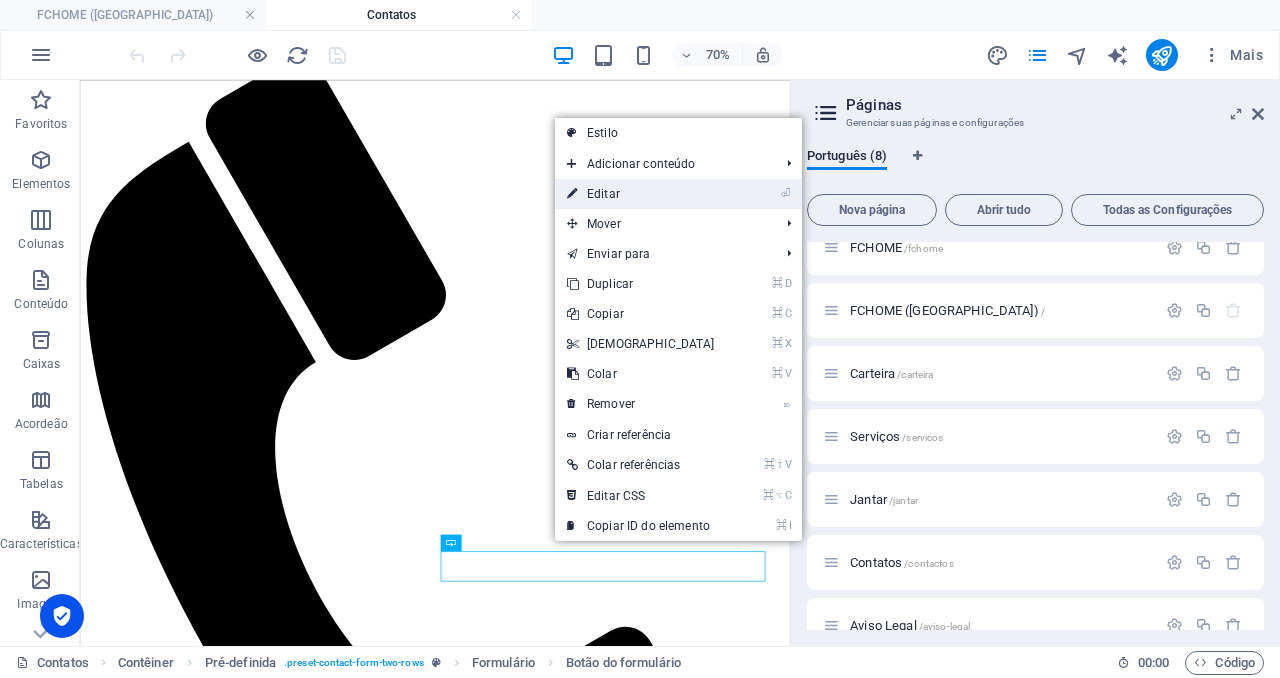 click on "⏎  Editar" at bounding box center [641, 194] 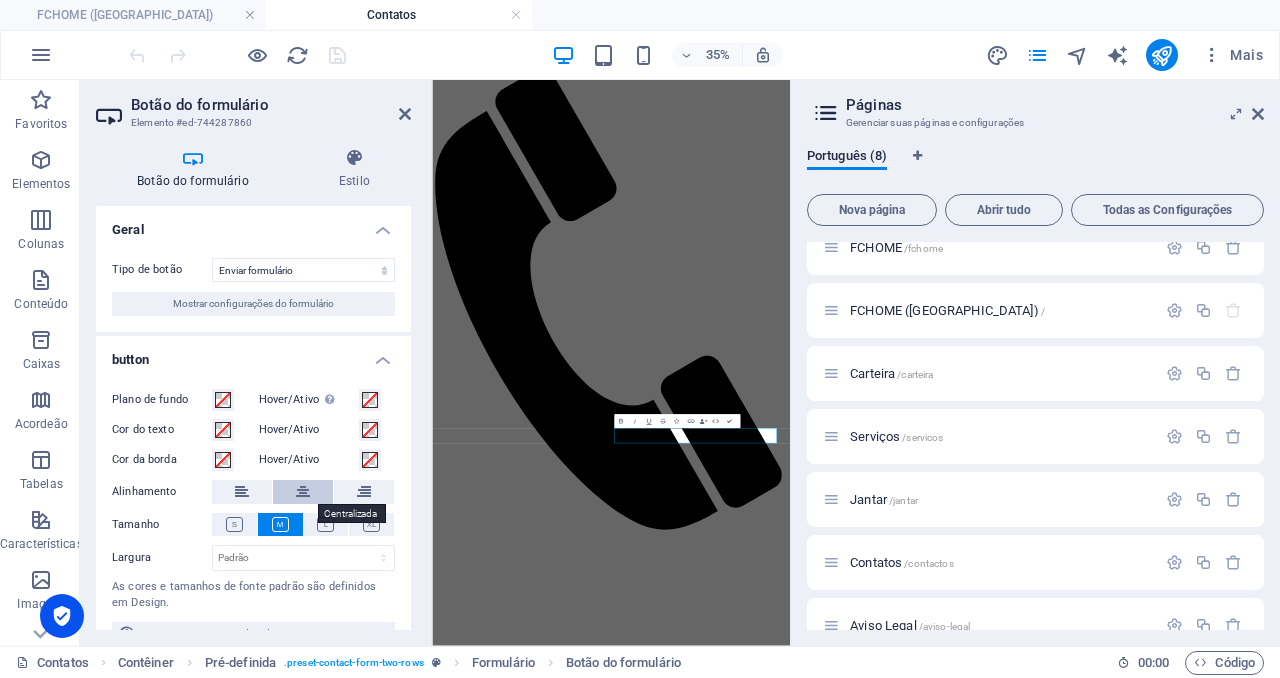 scroll, scrollTop: 31, scrollLeft: 0, axis: vertical 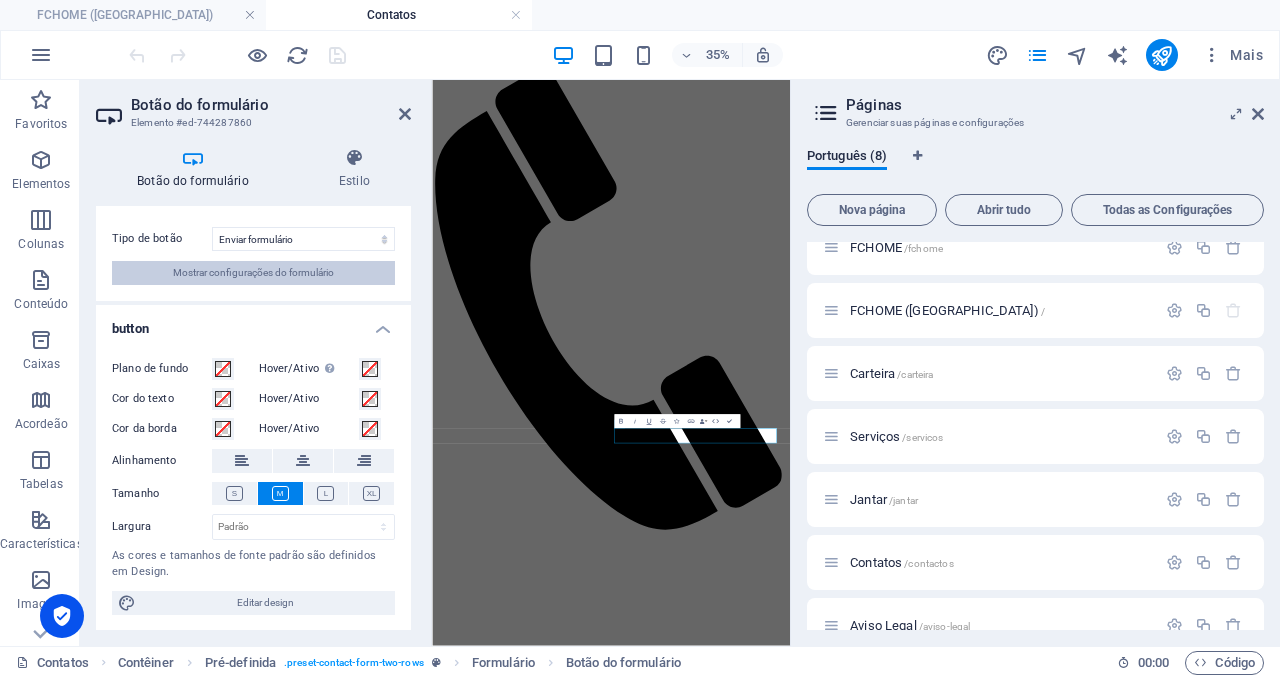 click on "Mostrar configurações do formulário" at bounding box center [253, 273] 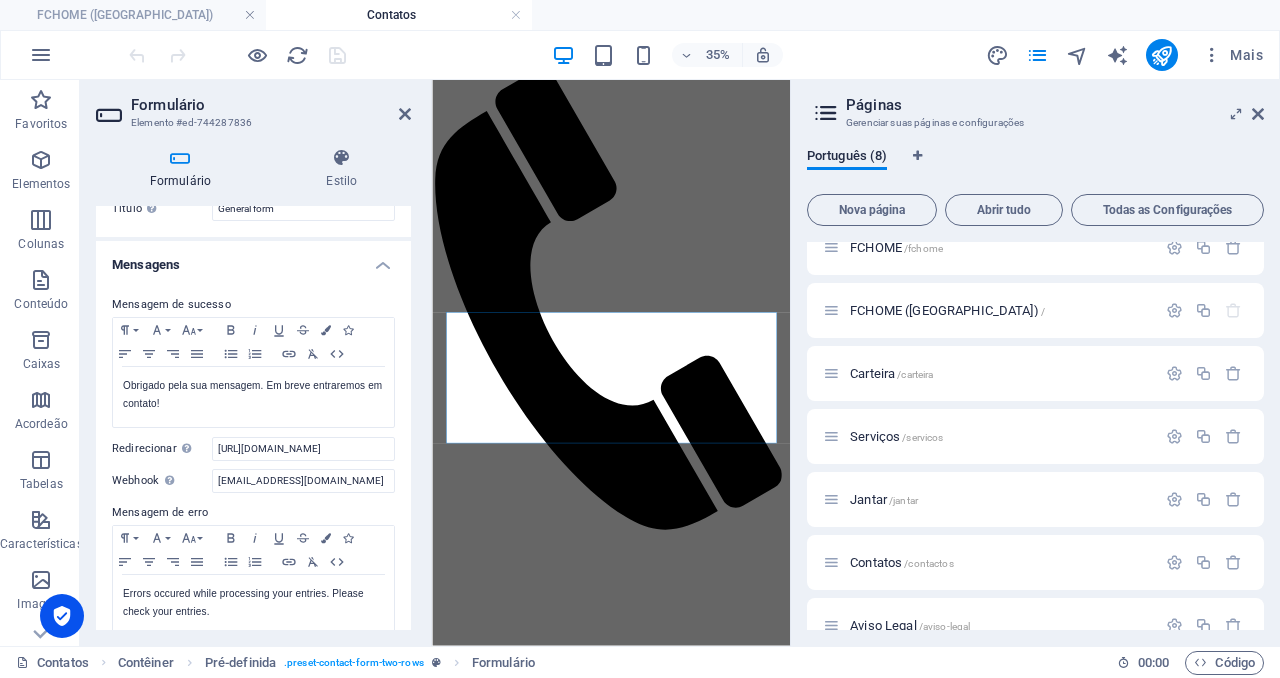 scroll, scrollTop: 74, scrollLeft: 0, axis: vertical 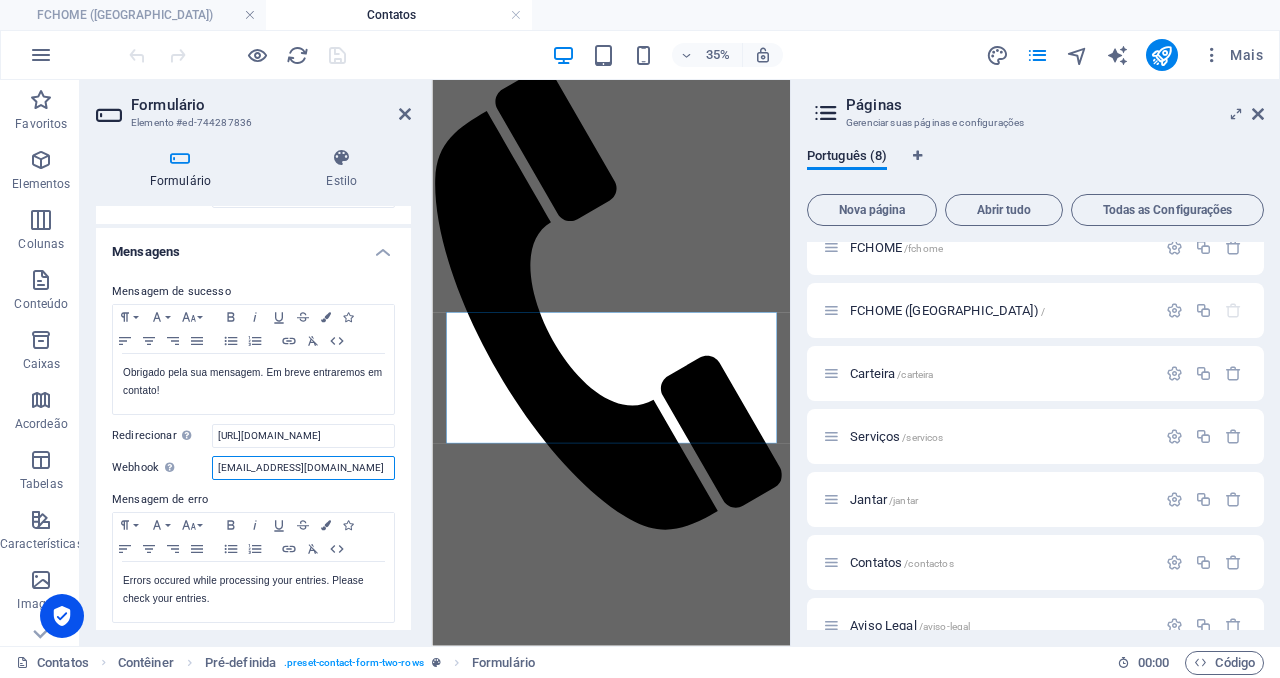 click on "[EMAIL_ADDRESS][DOMAIN_NAME]" at bounding box center [303, 468] 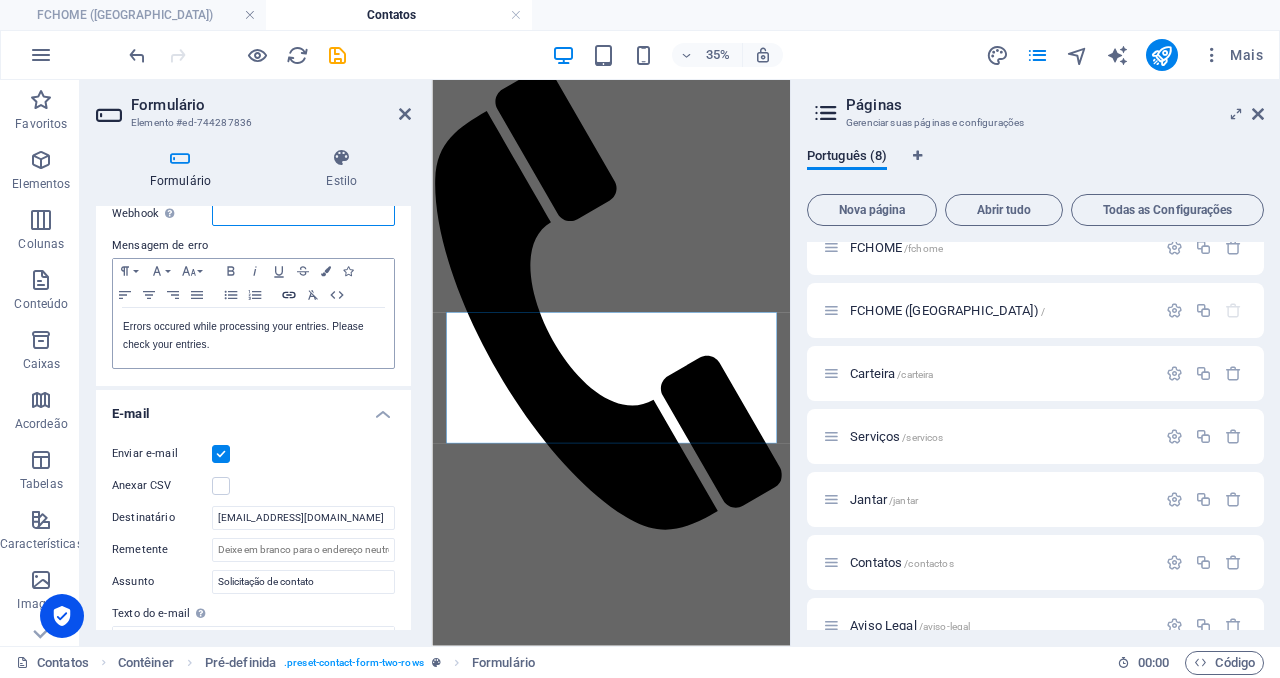 scroll, scrollTop: 330, scrollLeft: 0, axis: vertical 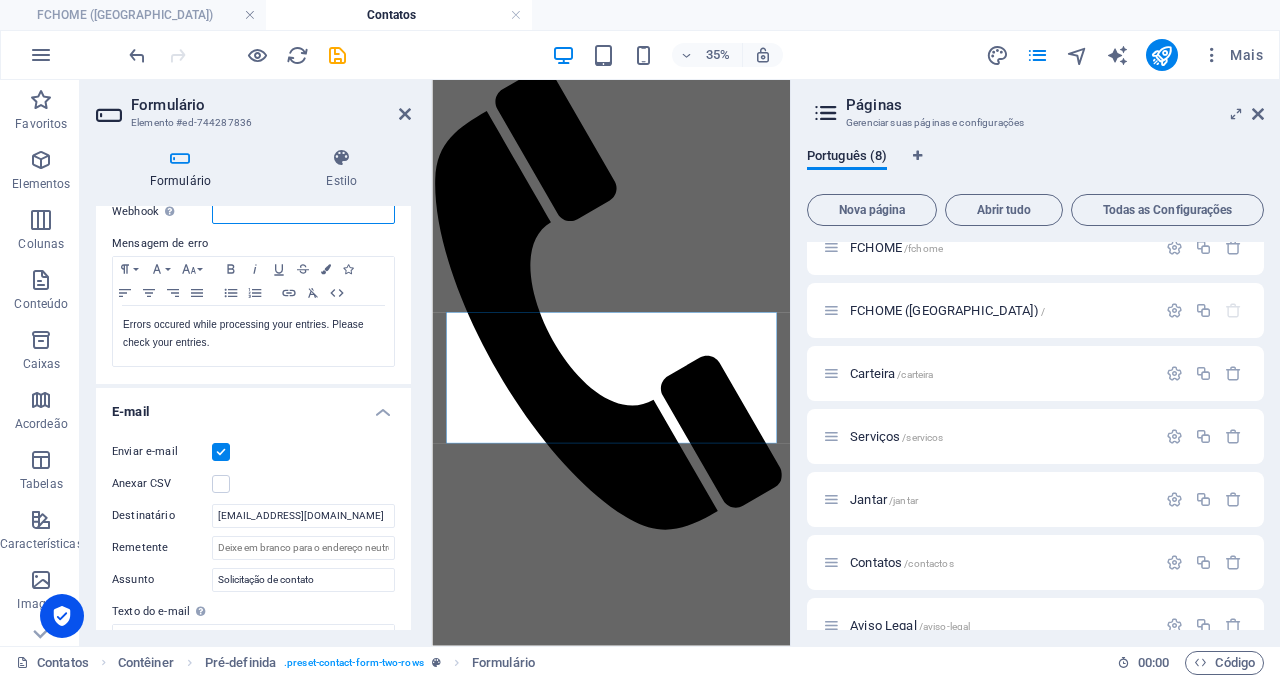 type 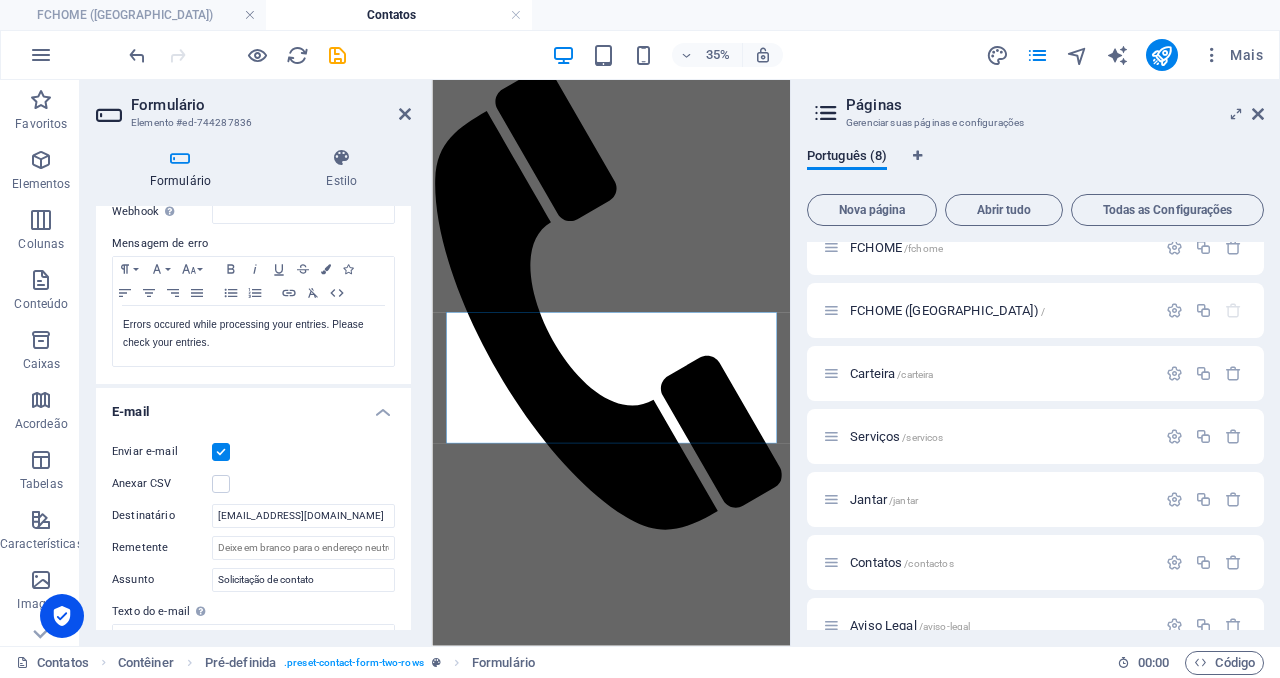 click at bounding box center [221, 452] 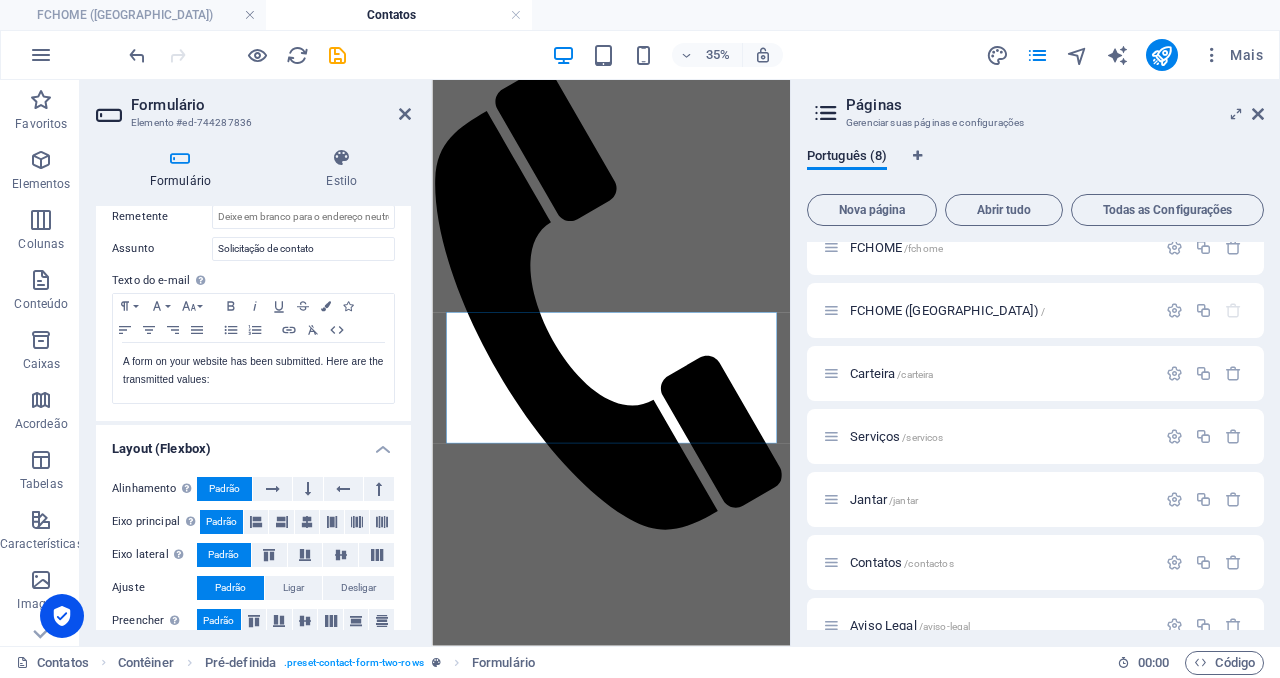 scroll, scrollTop: 680, scrollLeft: 0, axis: vertical 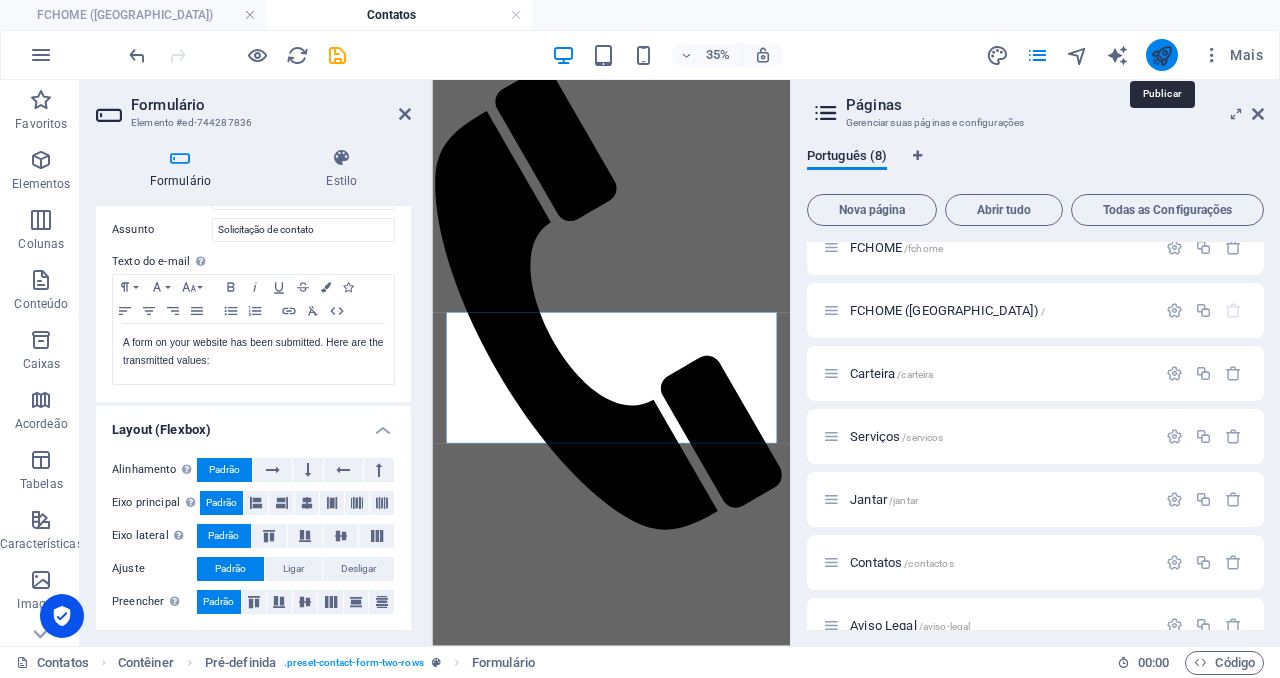 click at bounding box center [1161, 55] 